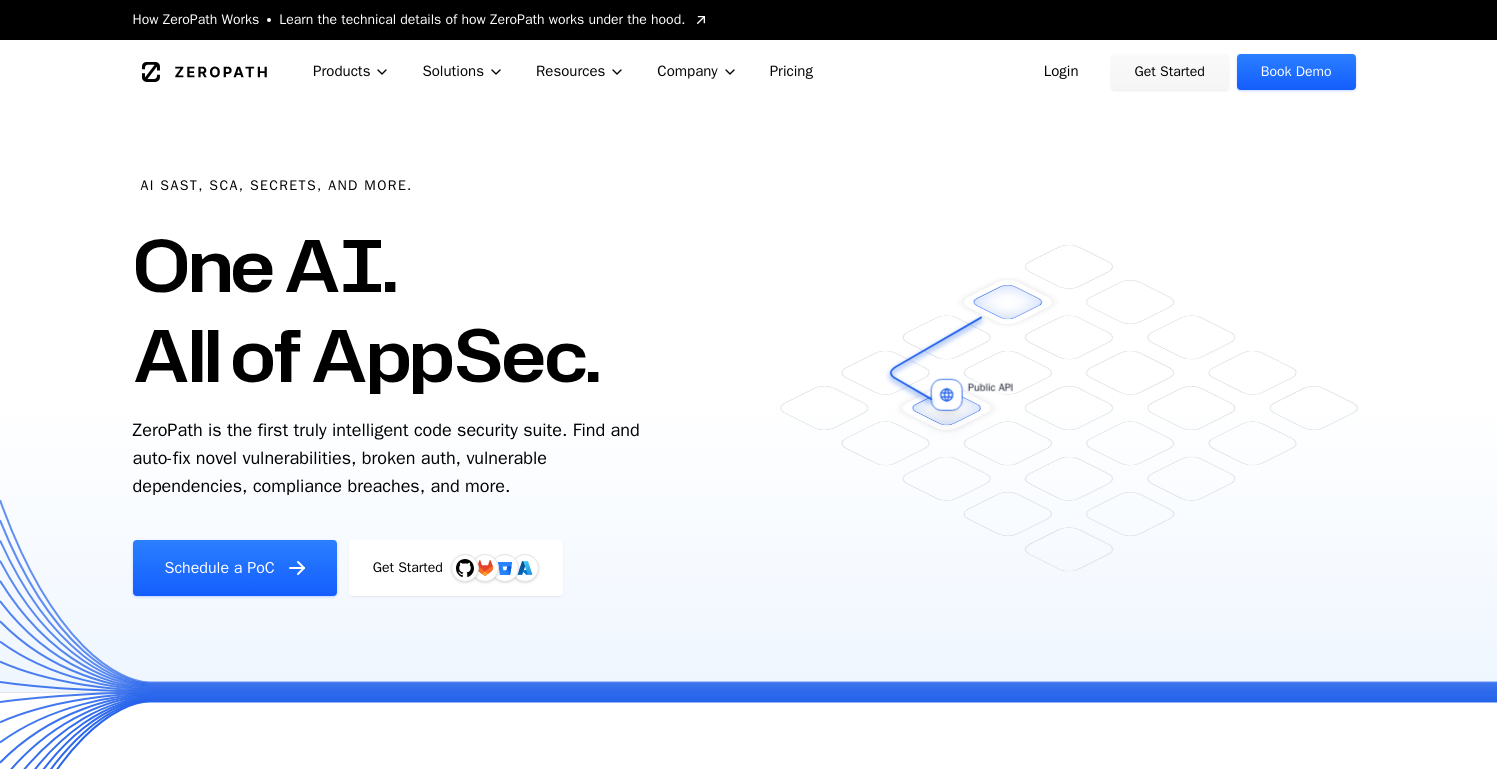 scroll, scrollTop: 0, scrollLeft: 0, axis: both 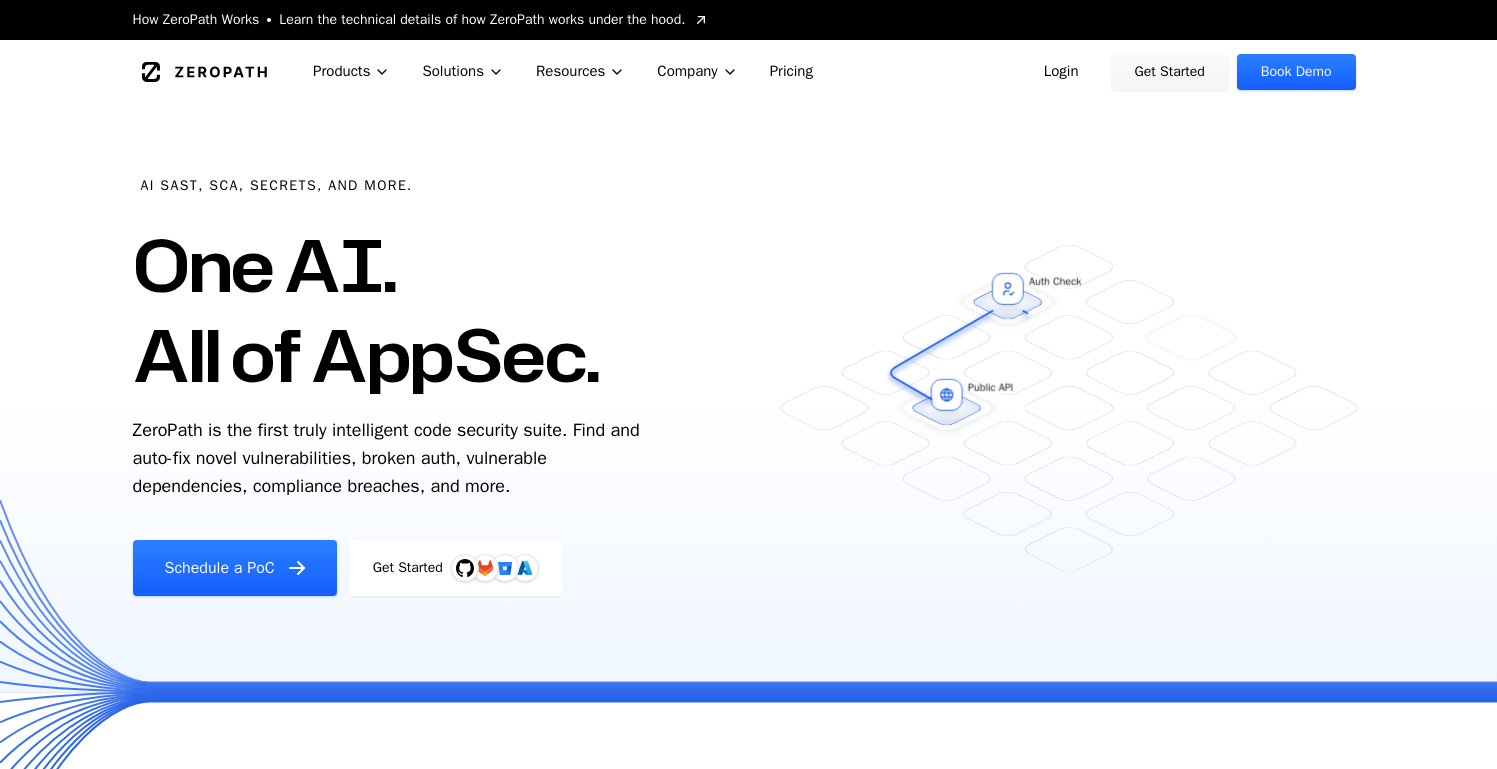 click on "Login" at bounding box center (1061, 72) 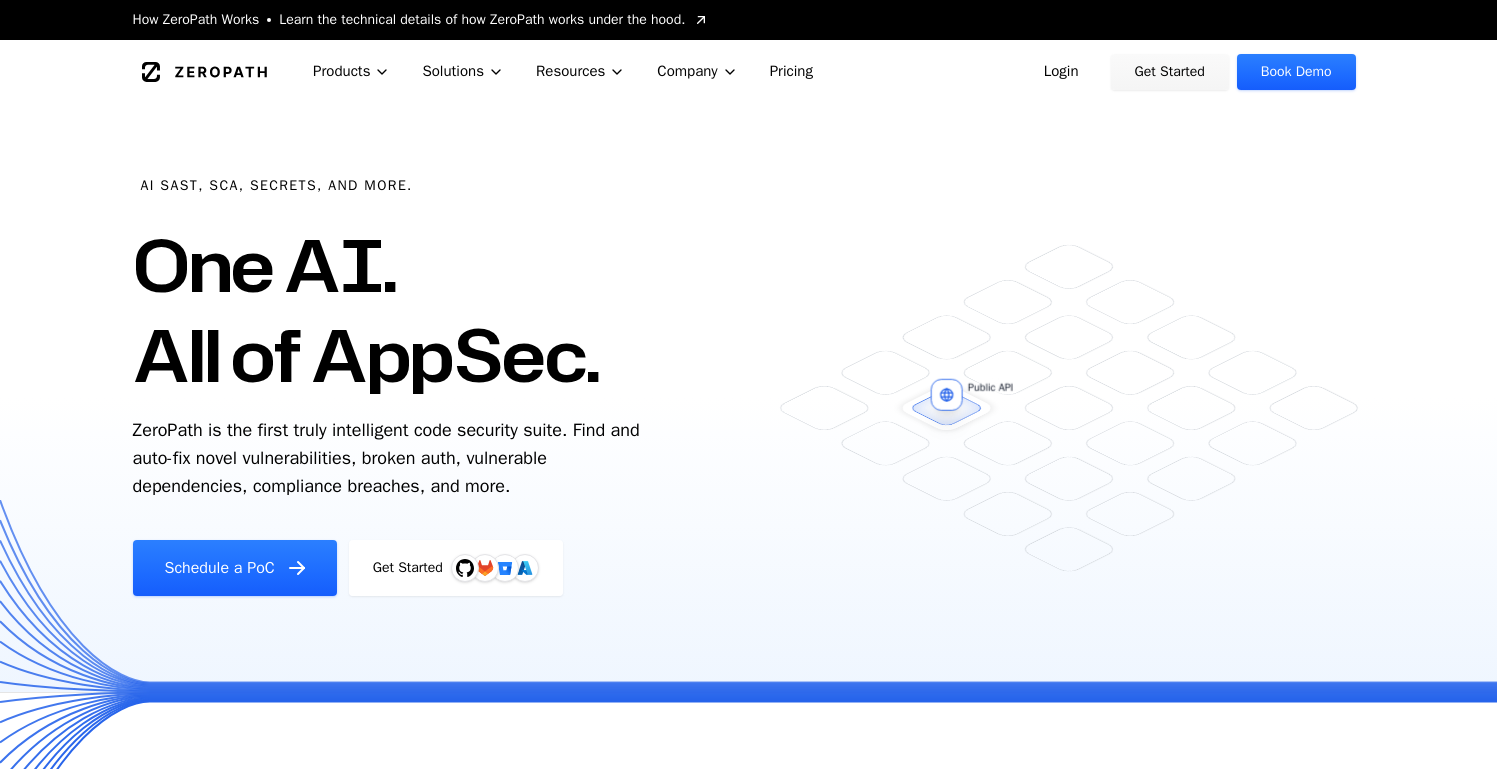 scroll, scrollTop: 0, scrollLeft: 0, axis: both 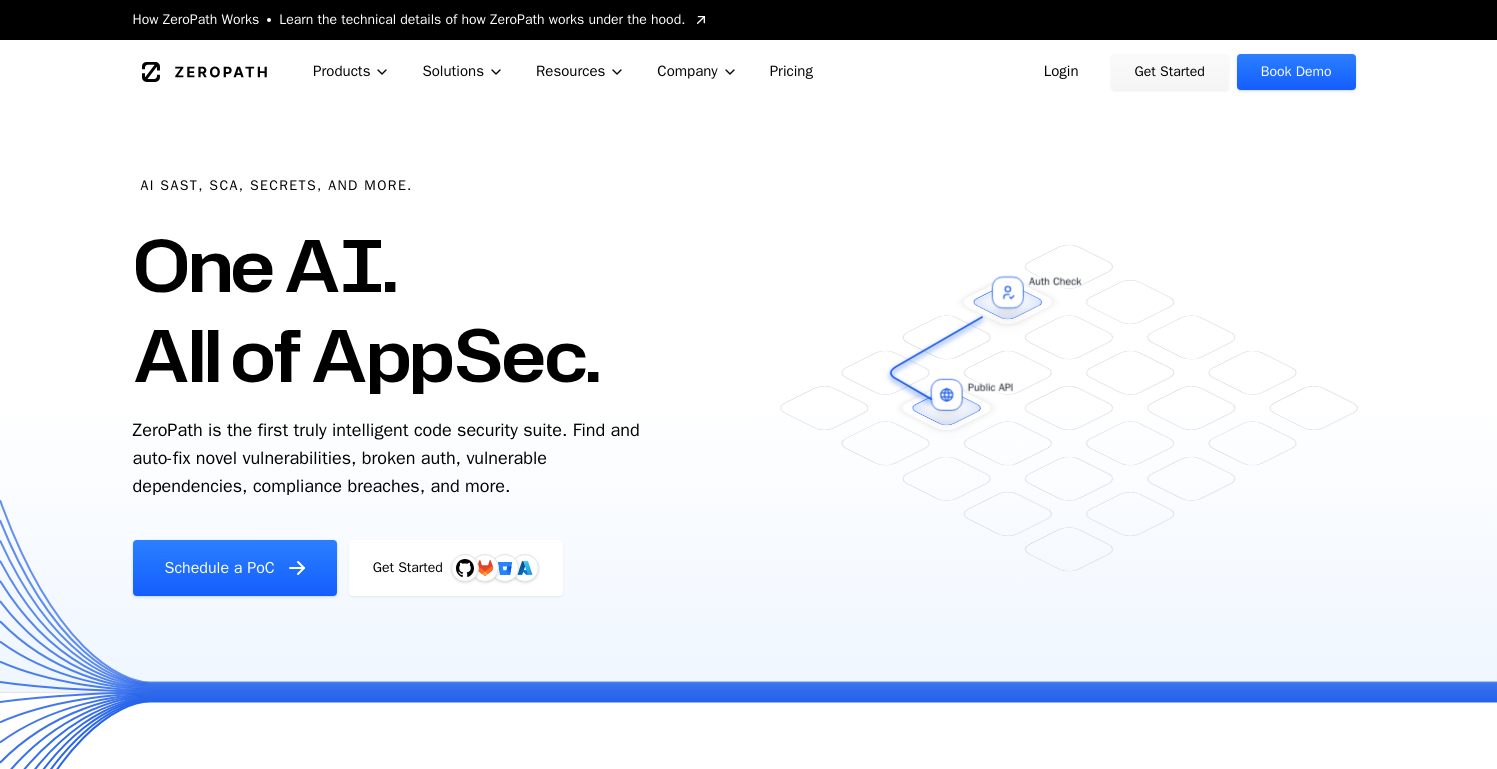 click on "Login" at bounding box center (1061, 72) 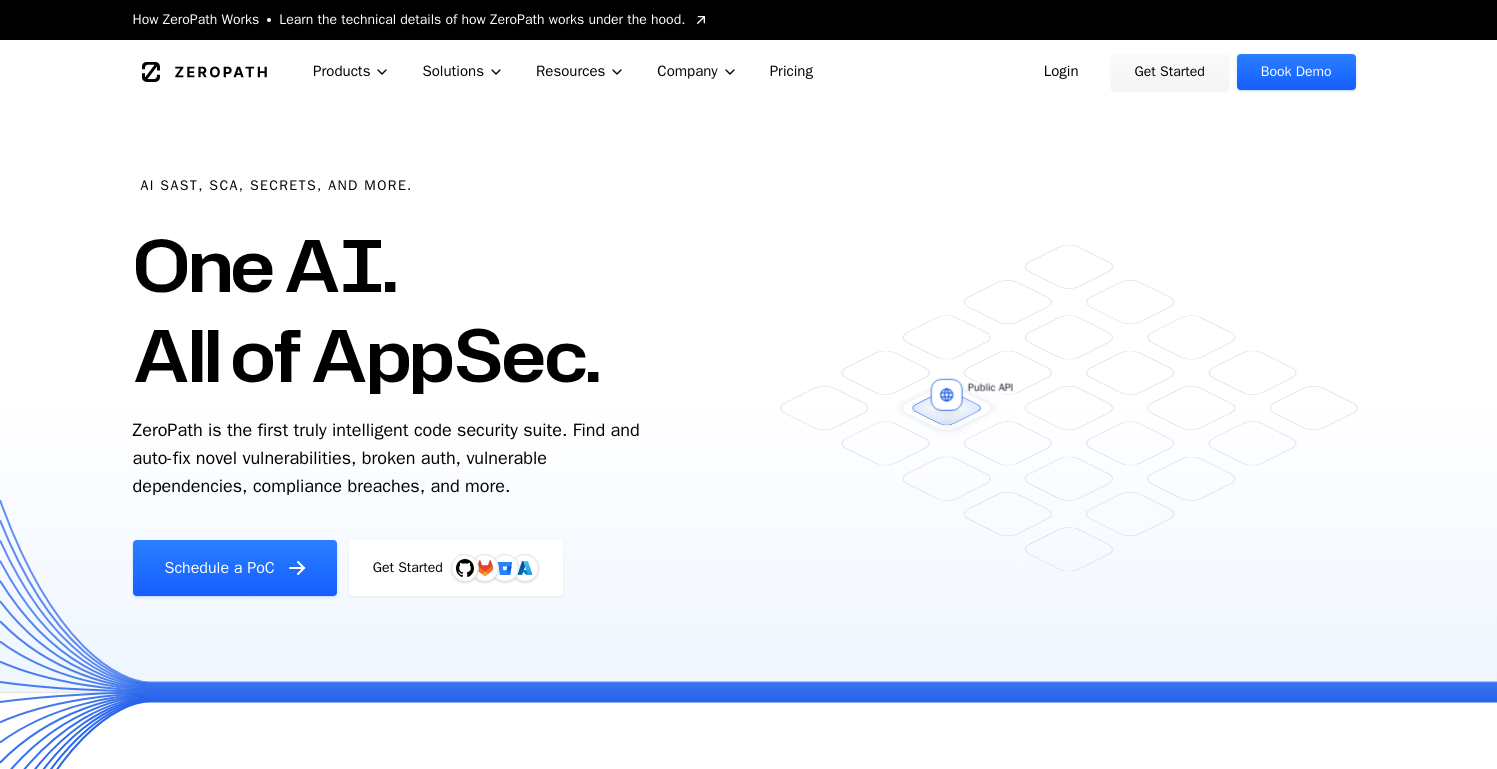 scroll, scrollTop: 0, scrollLeft: 0, axis: both 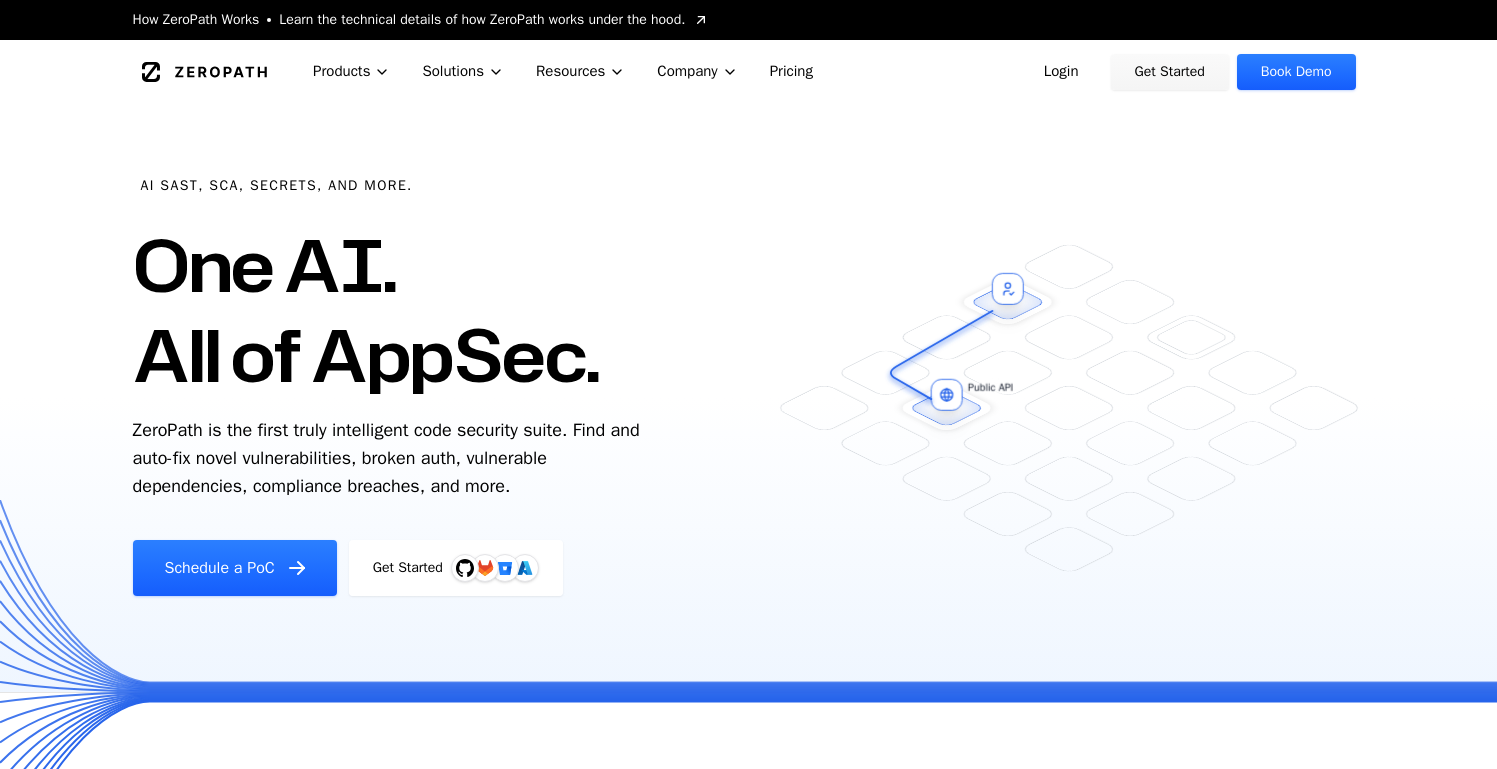 click on "Login" at bounding box center [1061, 72] 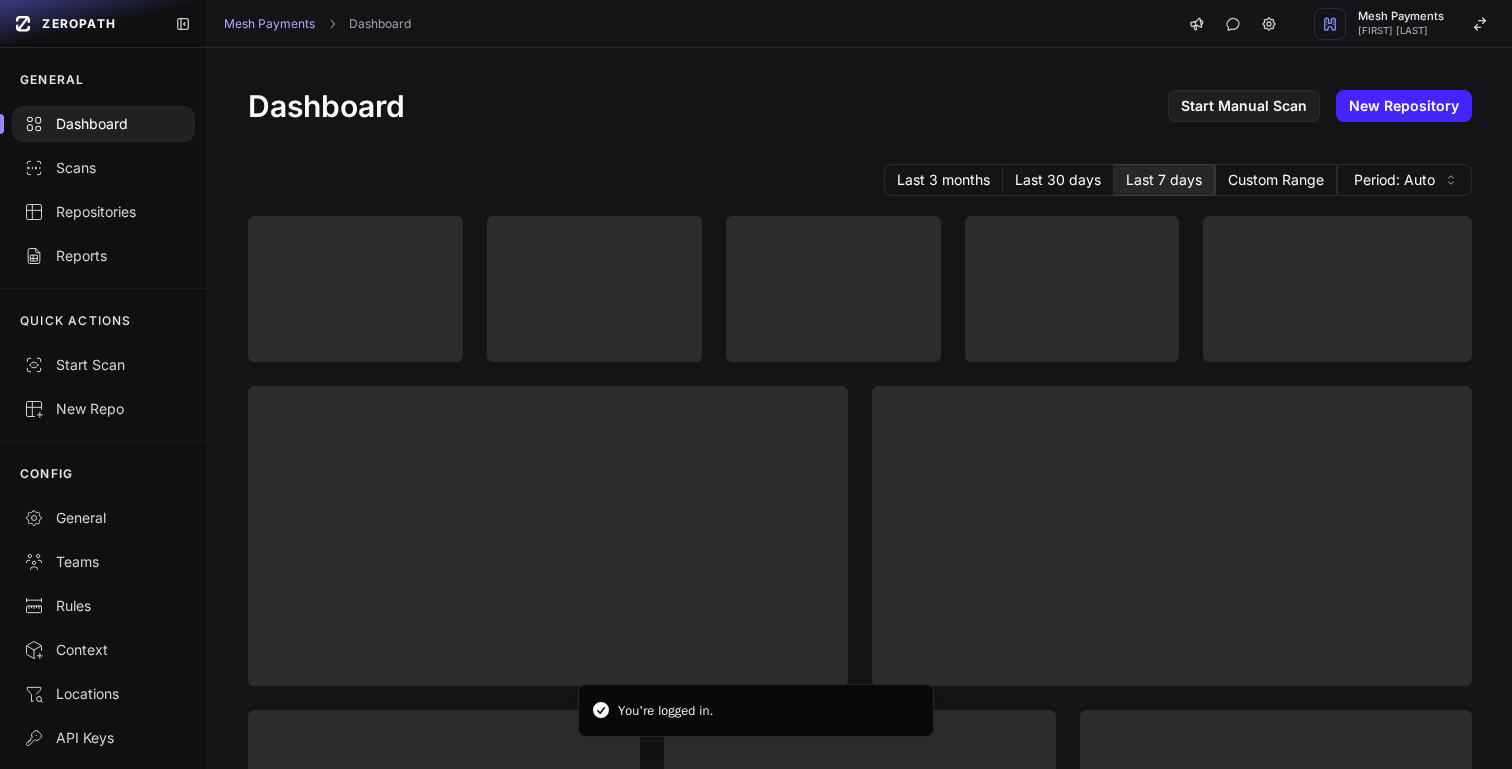 scroll, scrollTop: 0, scrollLeft: 0, axis: both 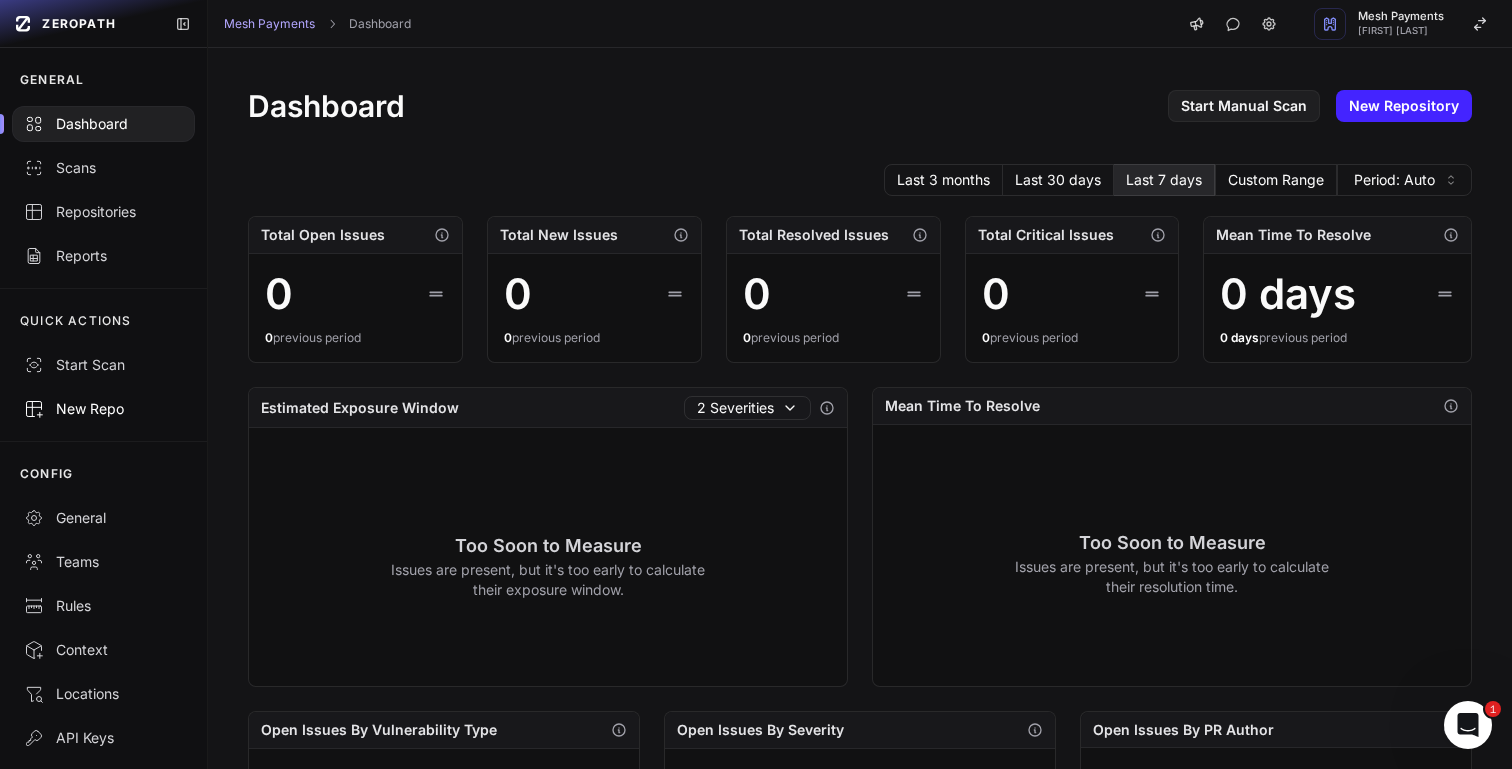 click on "New Repo" at bounding box center [103, 409] 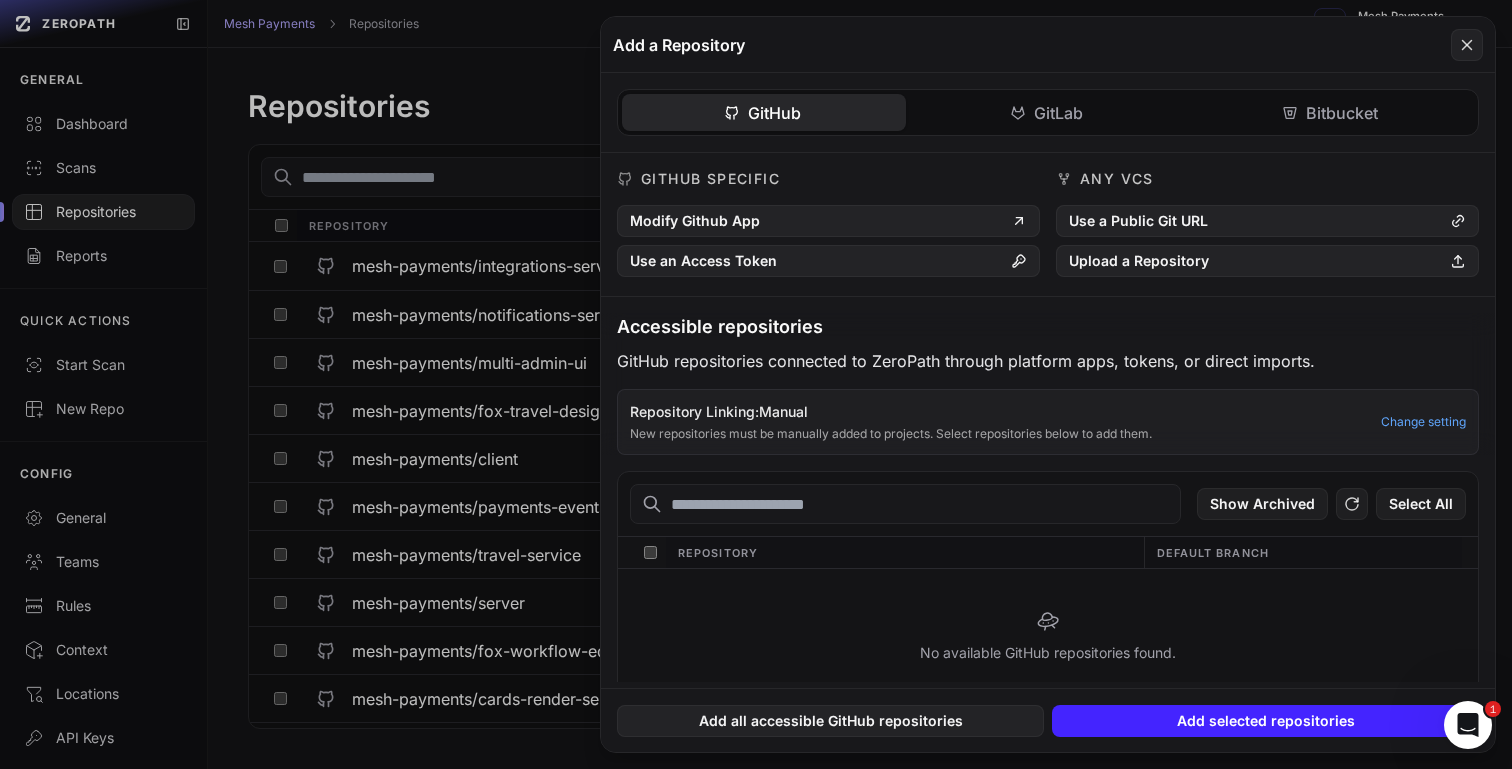 click at bounding box center (905, 504) 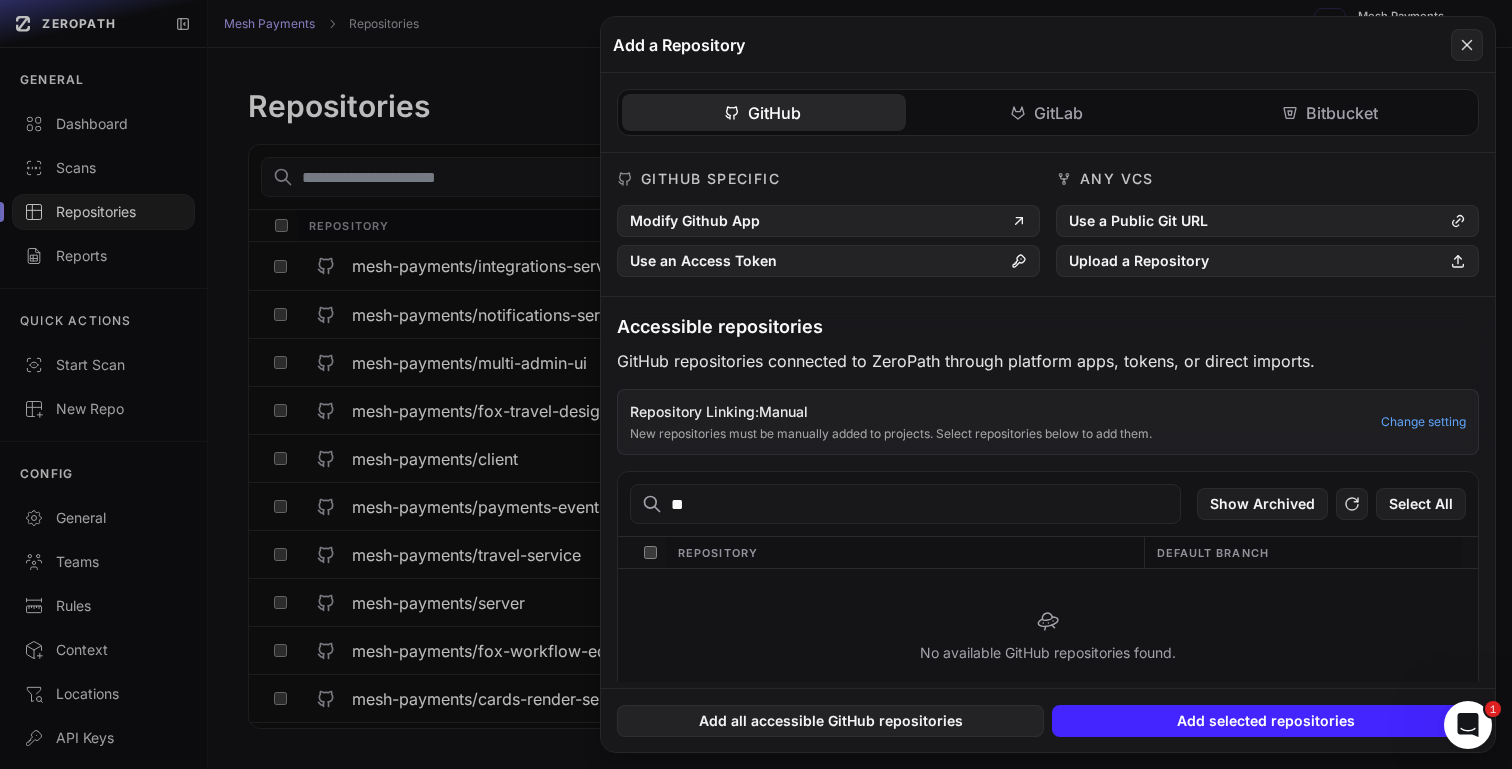 type on "*" 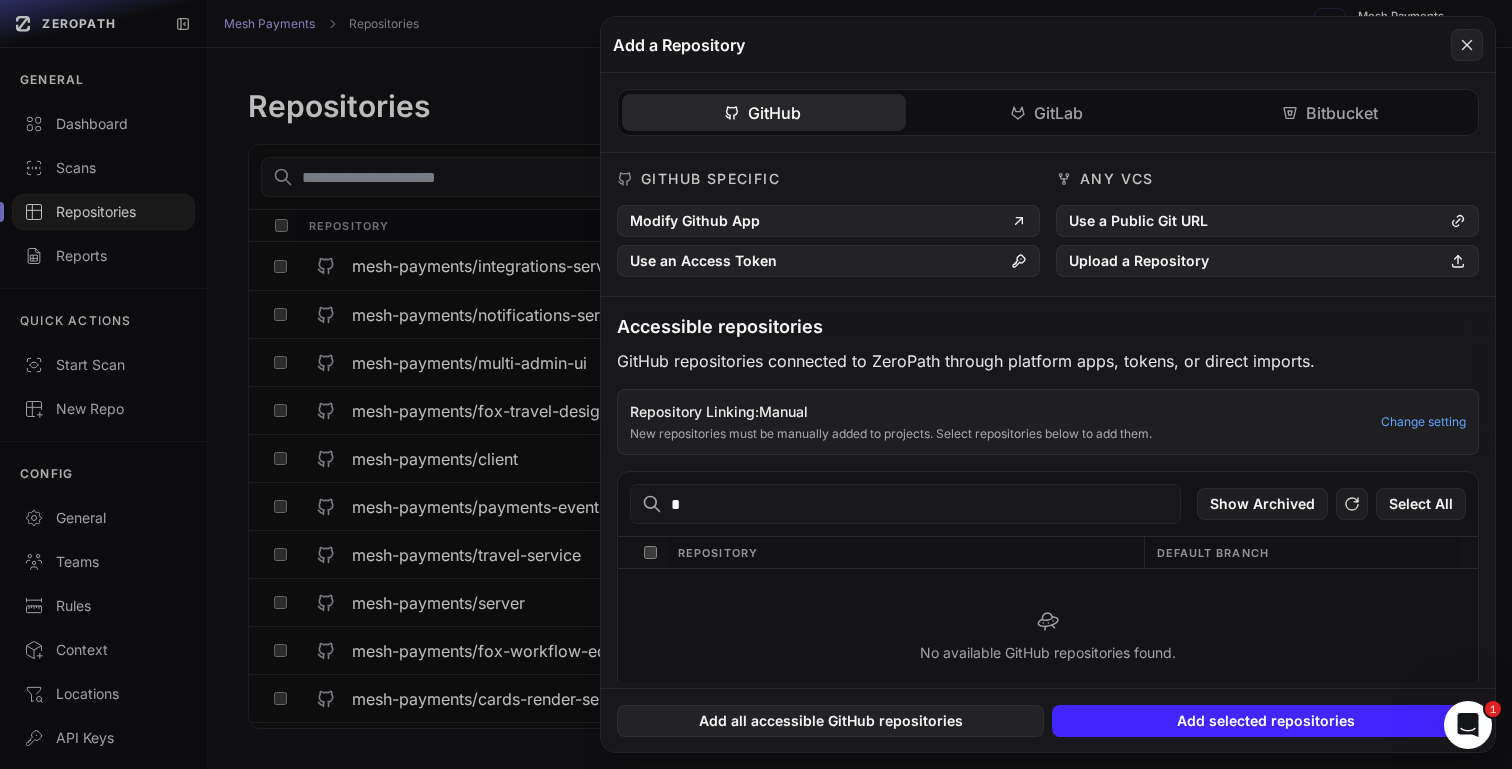 type 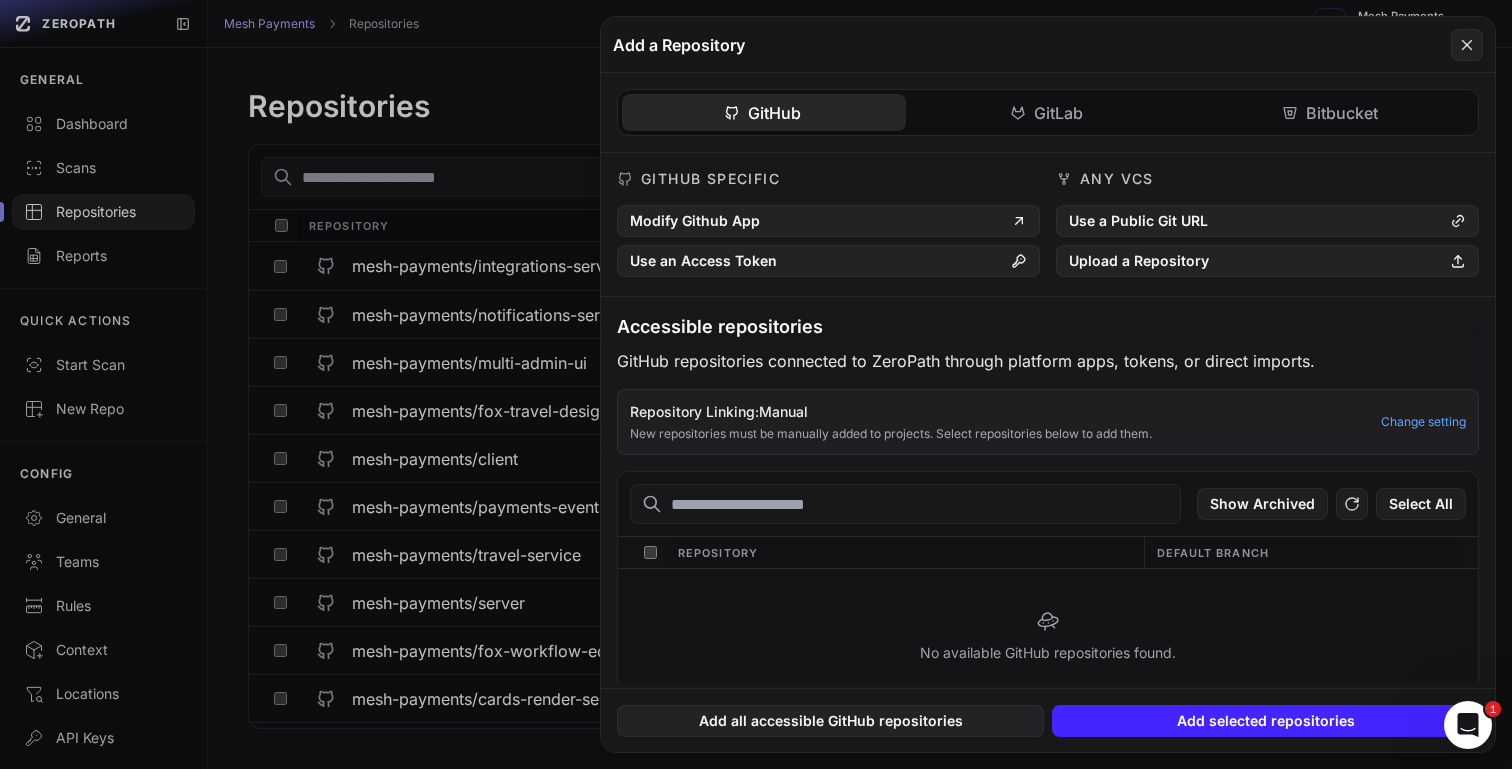 click 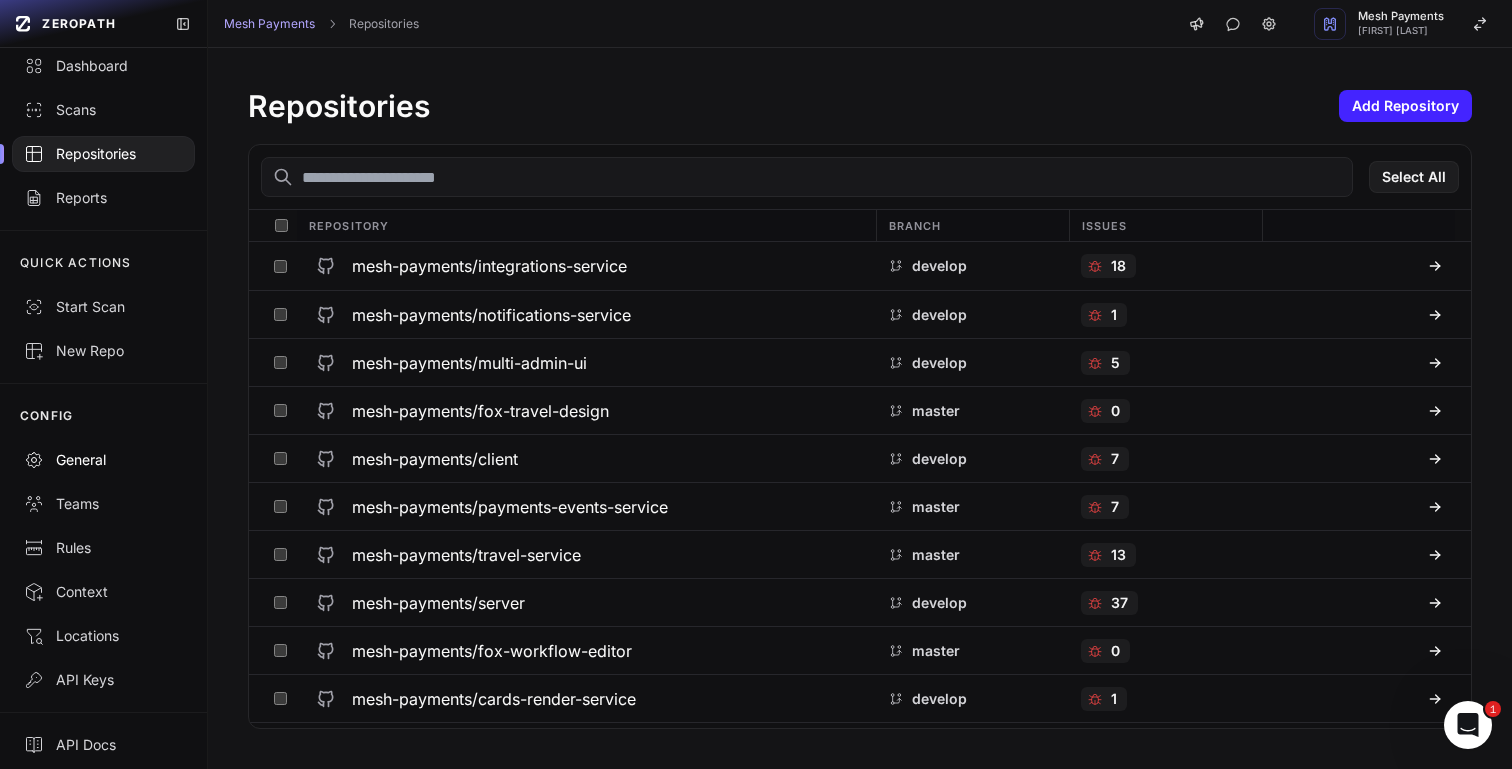 scroll, scrollTop: 66, scrollLeft: 0, axis: vertical 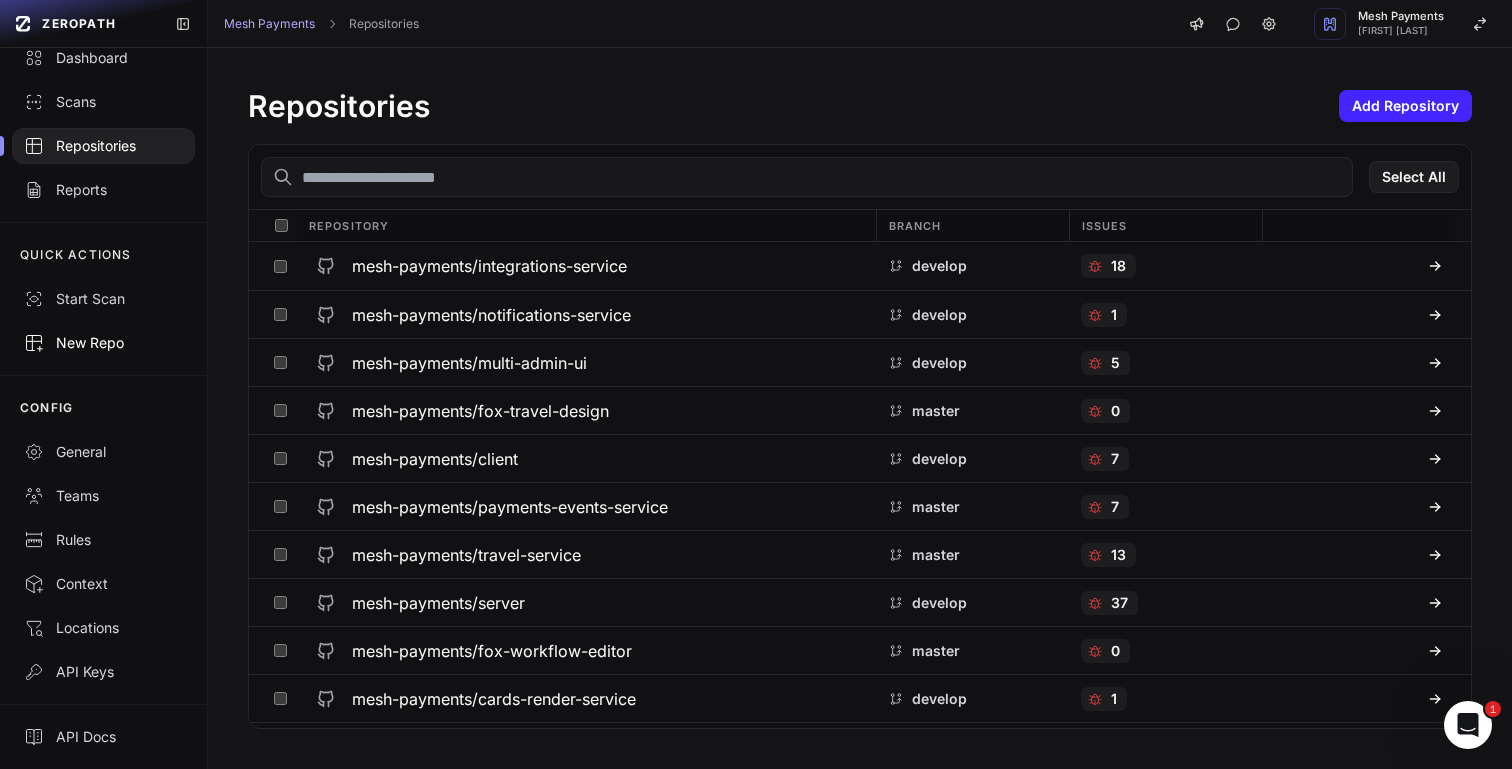 click on "New Repo" at bounding box center [103, 343] 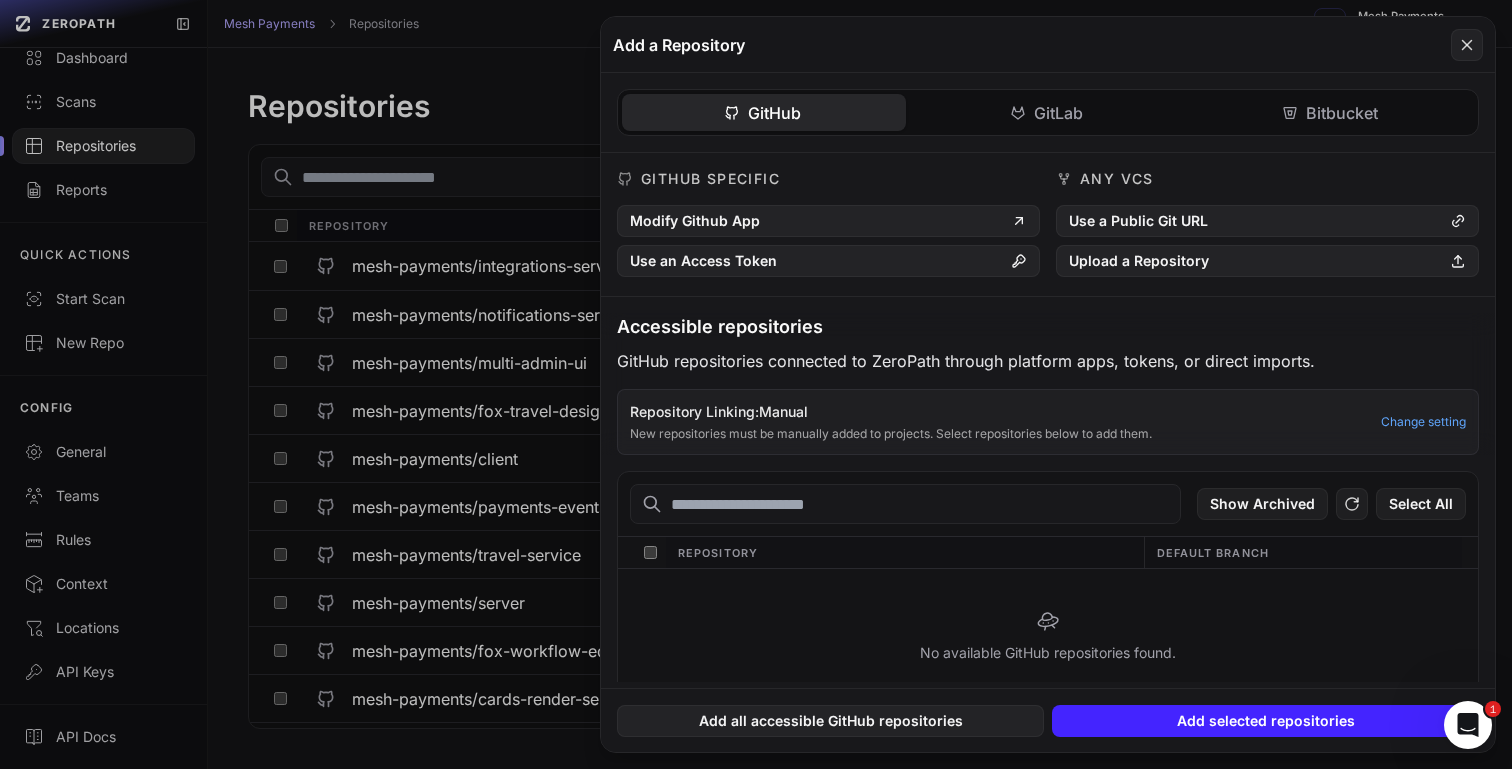 click 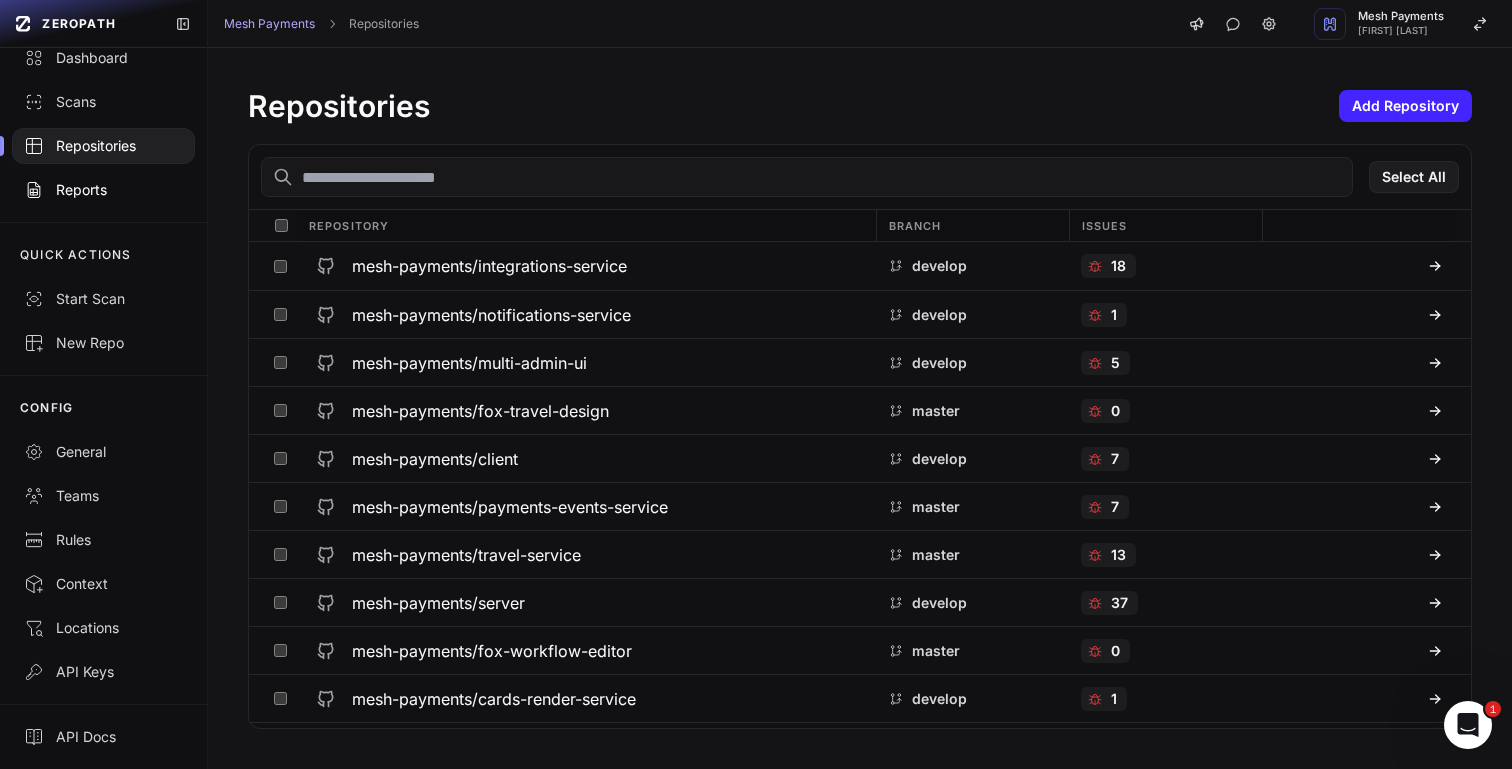 click on "Reports" at bounding box center (103, 190) 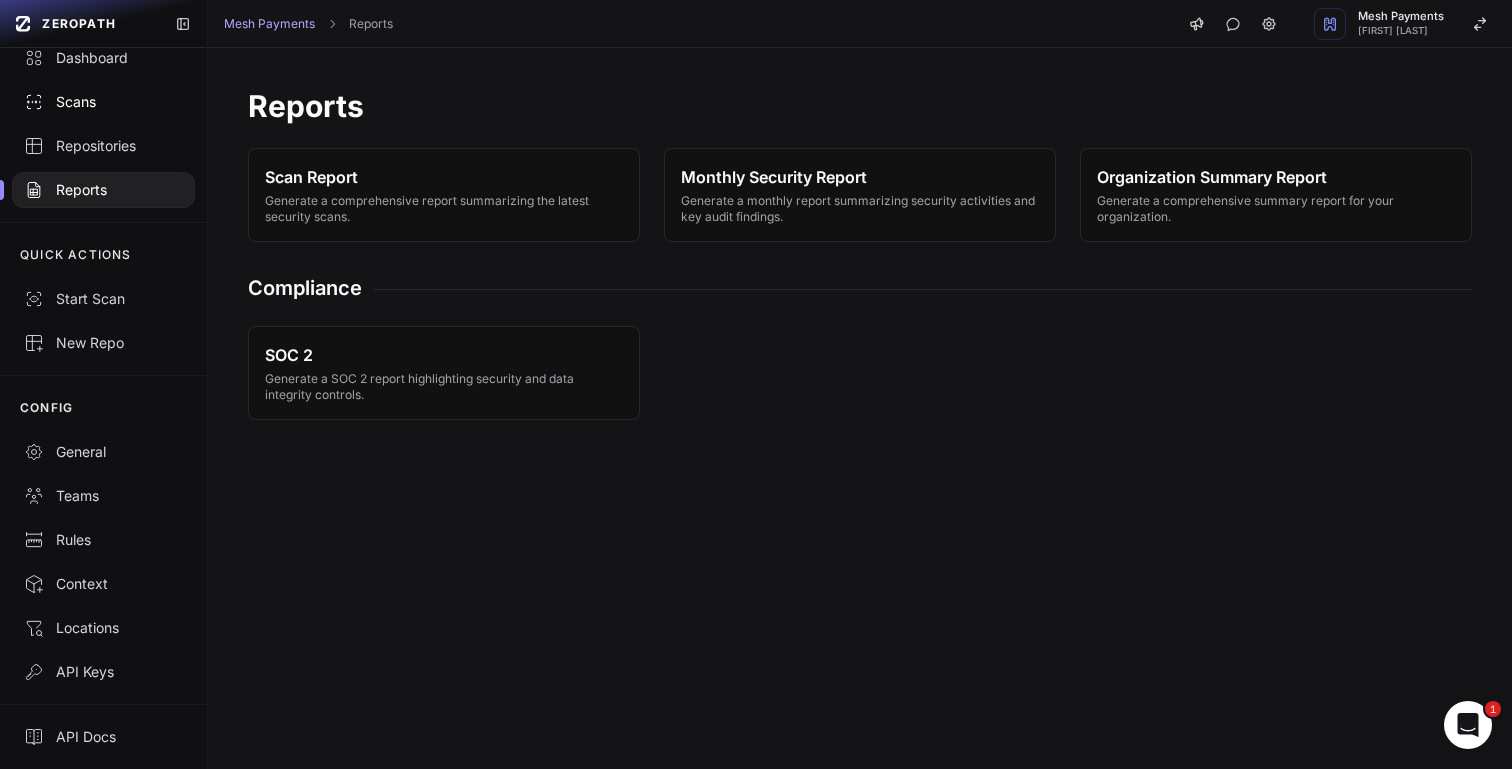 click 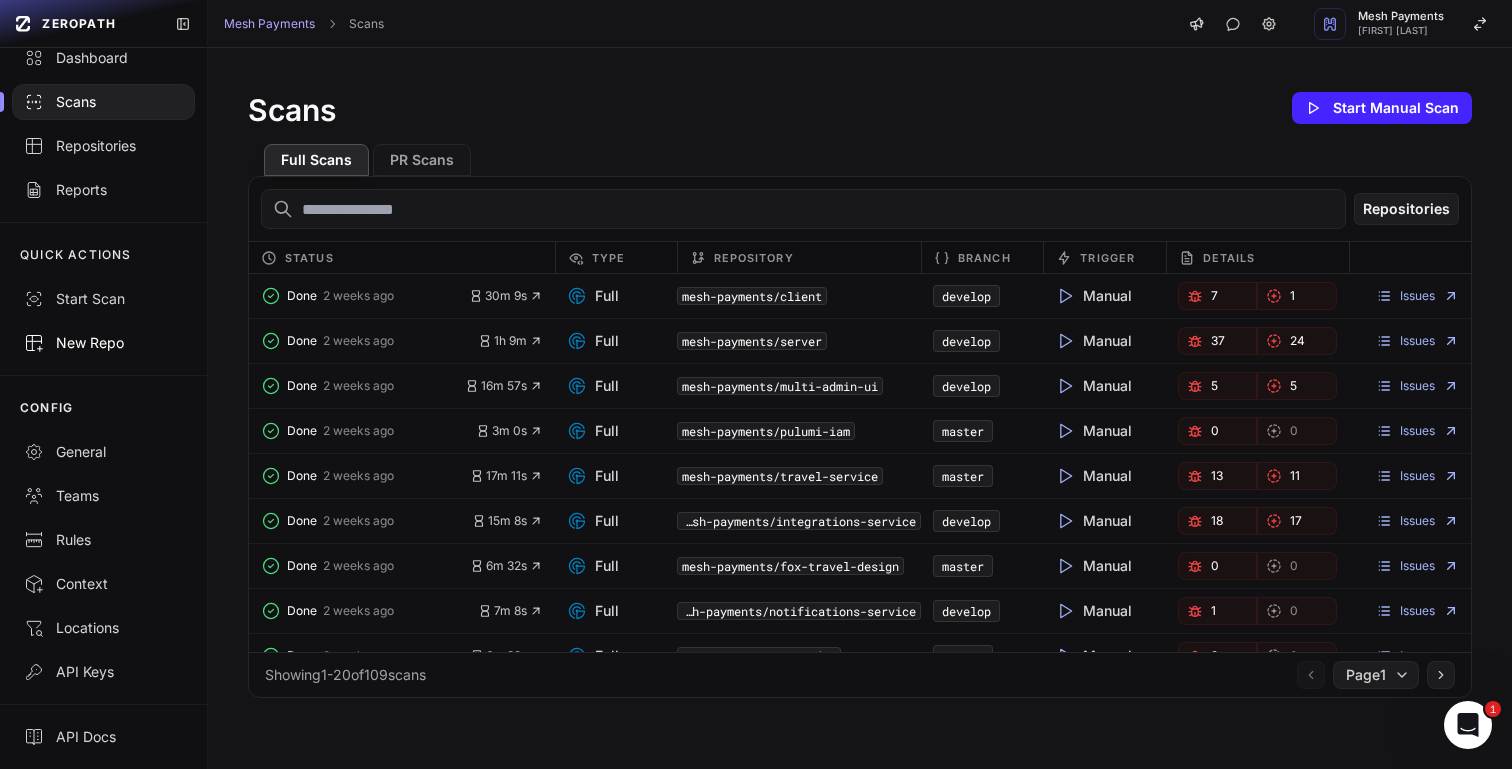 click on "New Repo" at bounding box center [103, 343] 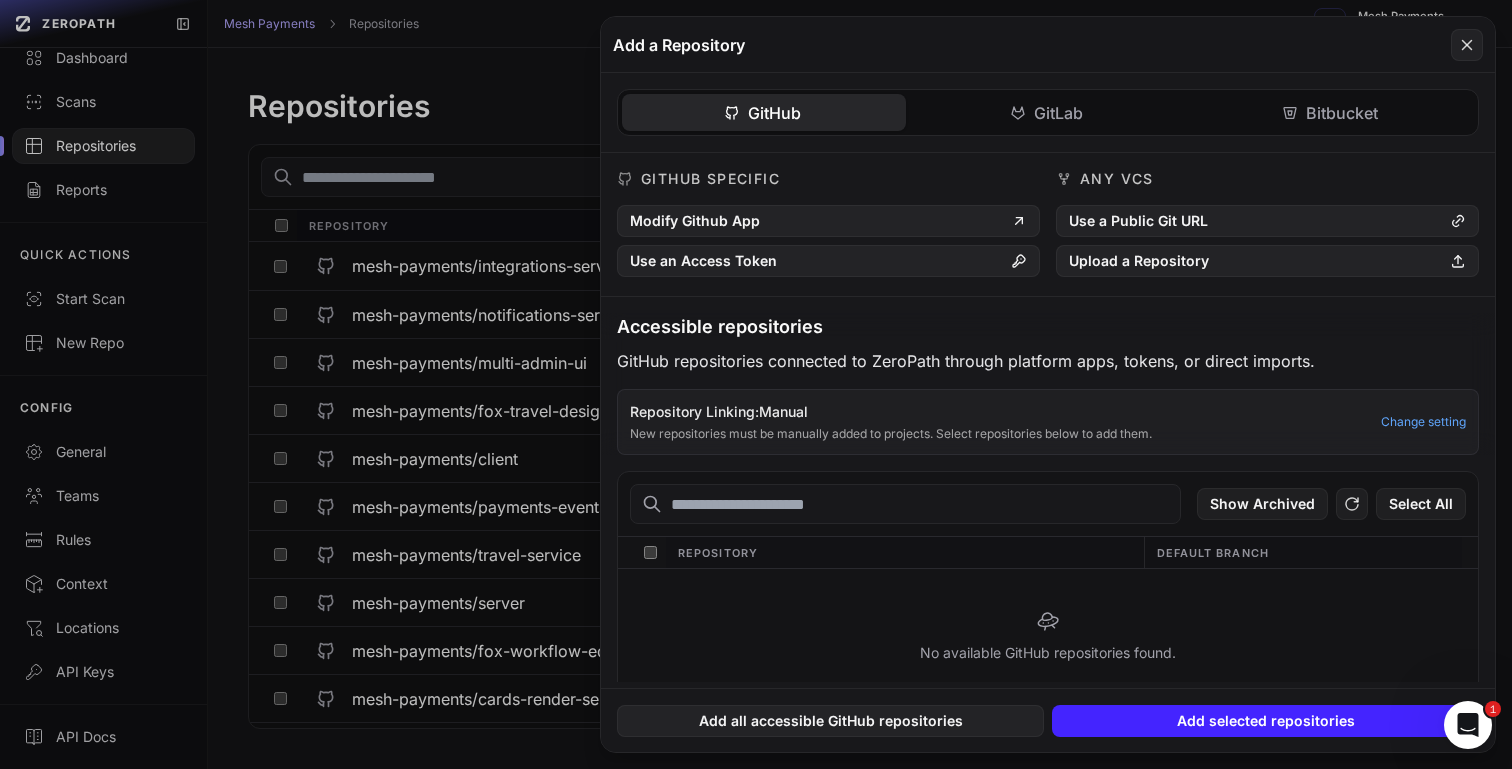 click at bounding box center [905, 504] 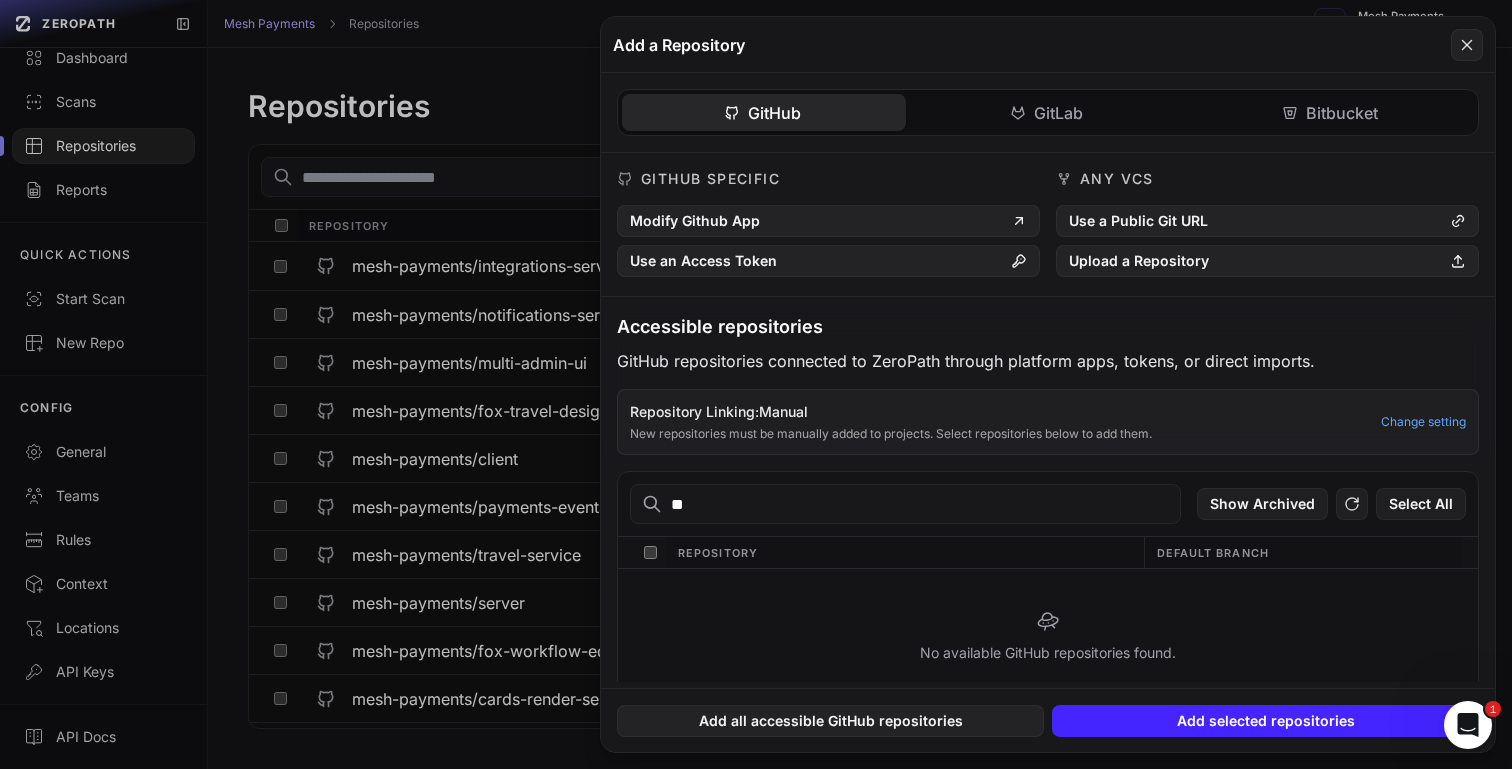 type on "*" 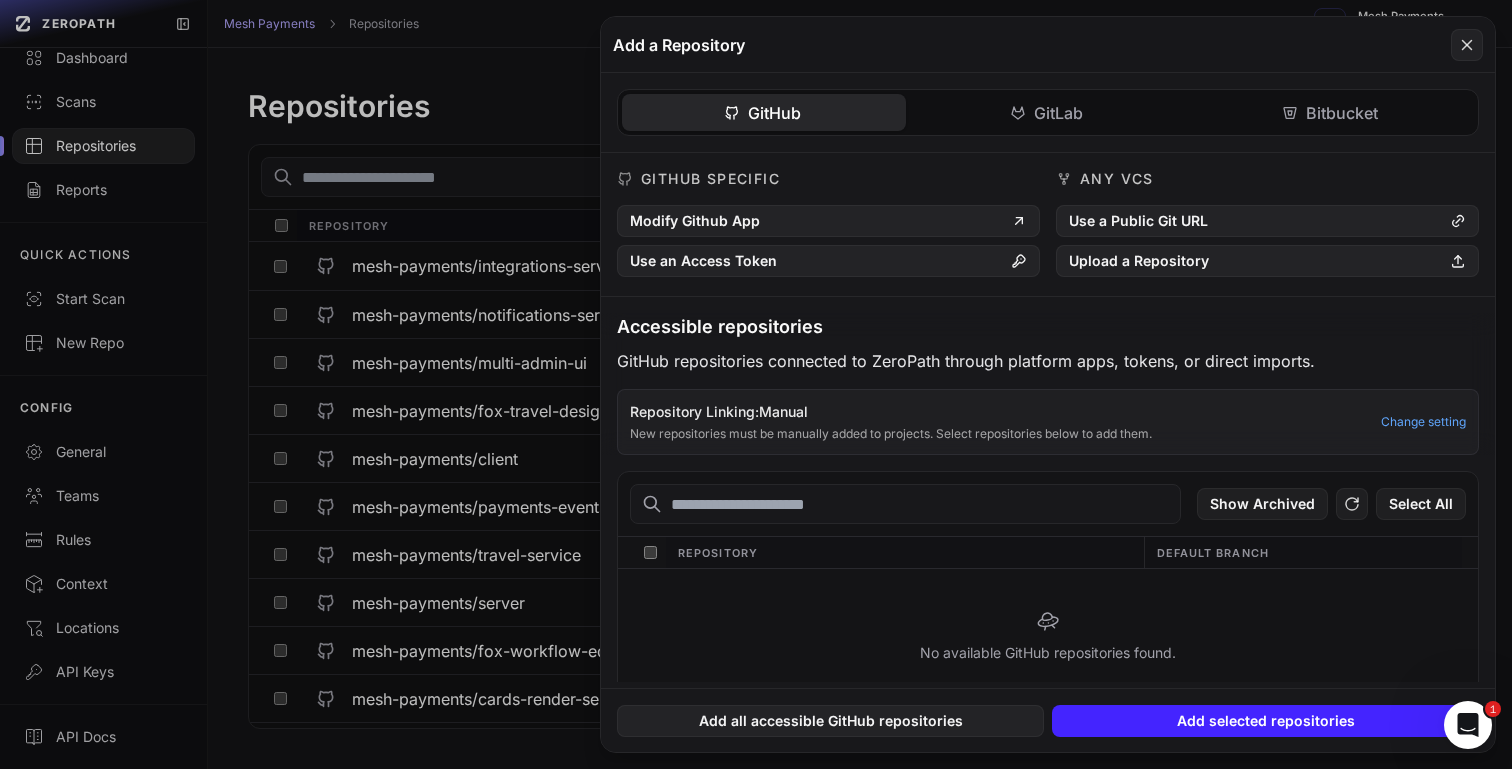 click on "No available GitHub repositories found." at bounding box center (1048, 636) 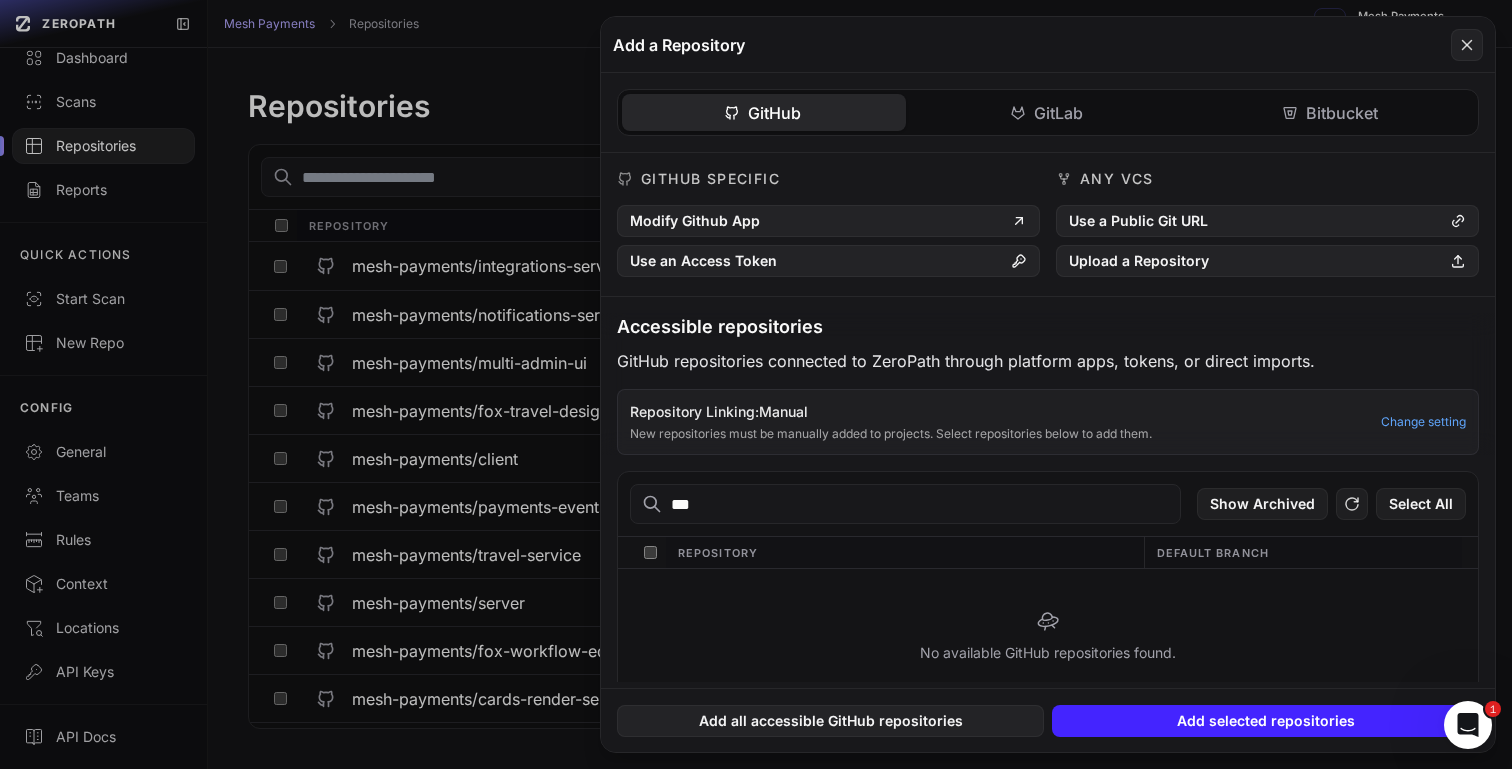 type on "**" 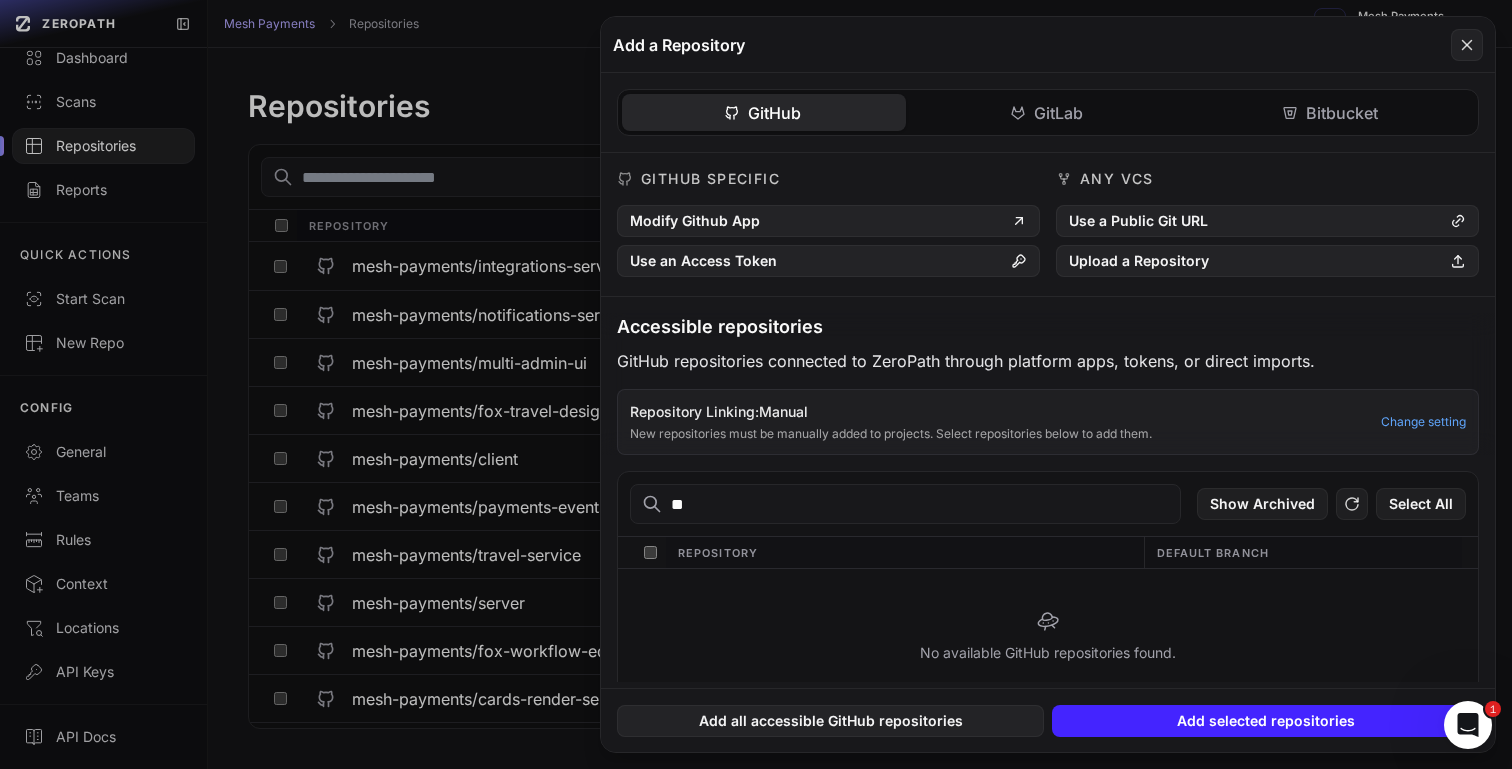 type on "*" 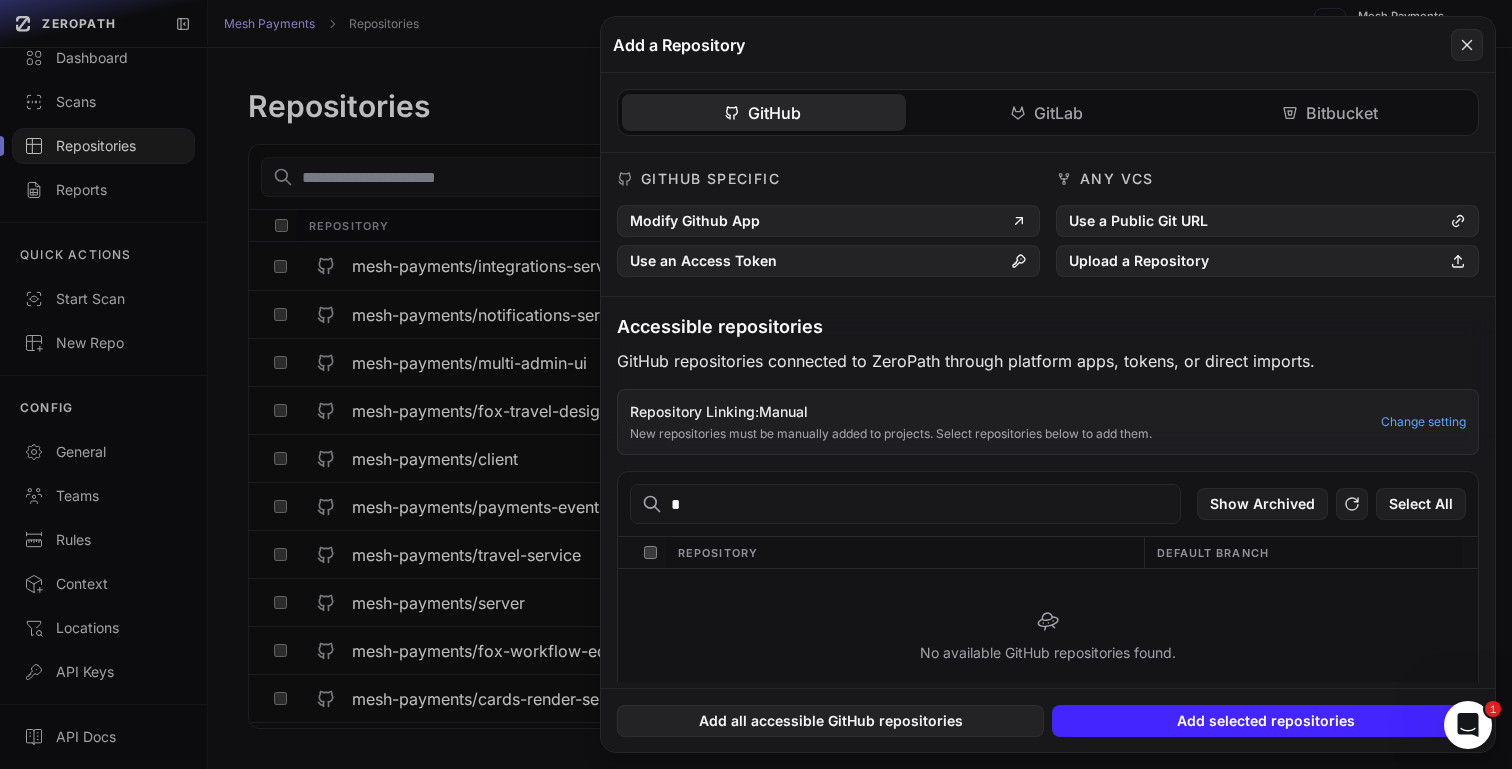 type 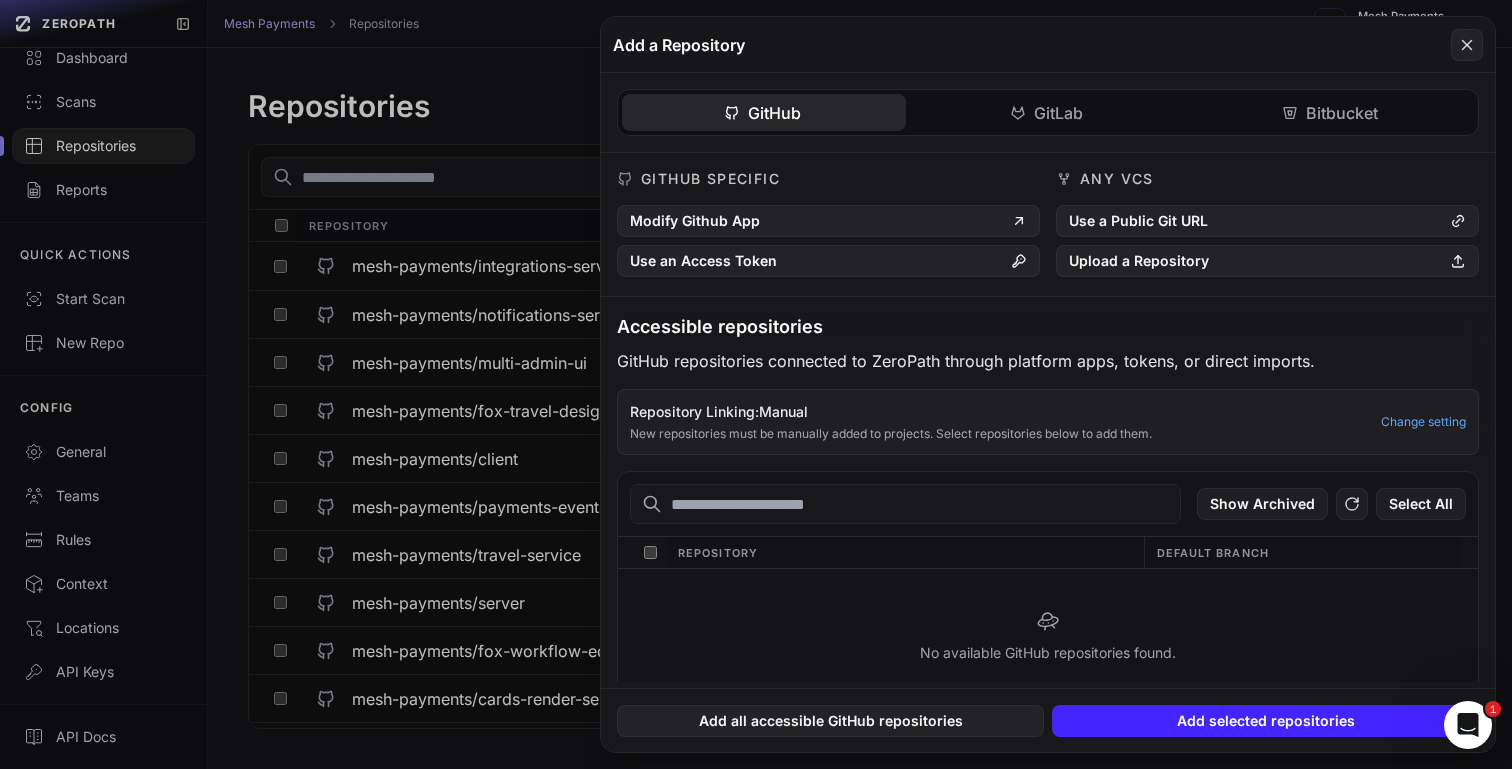 click 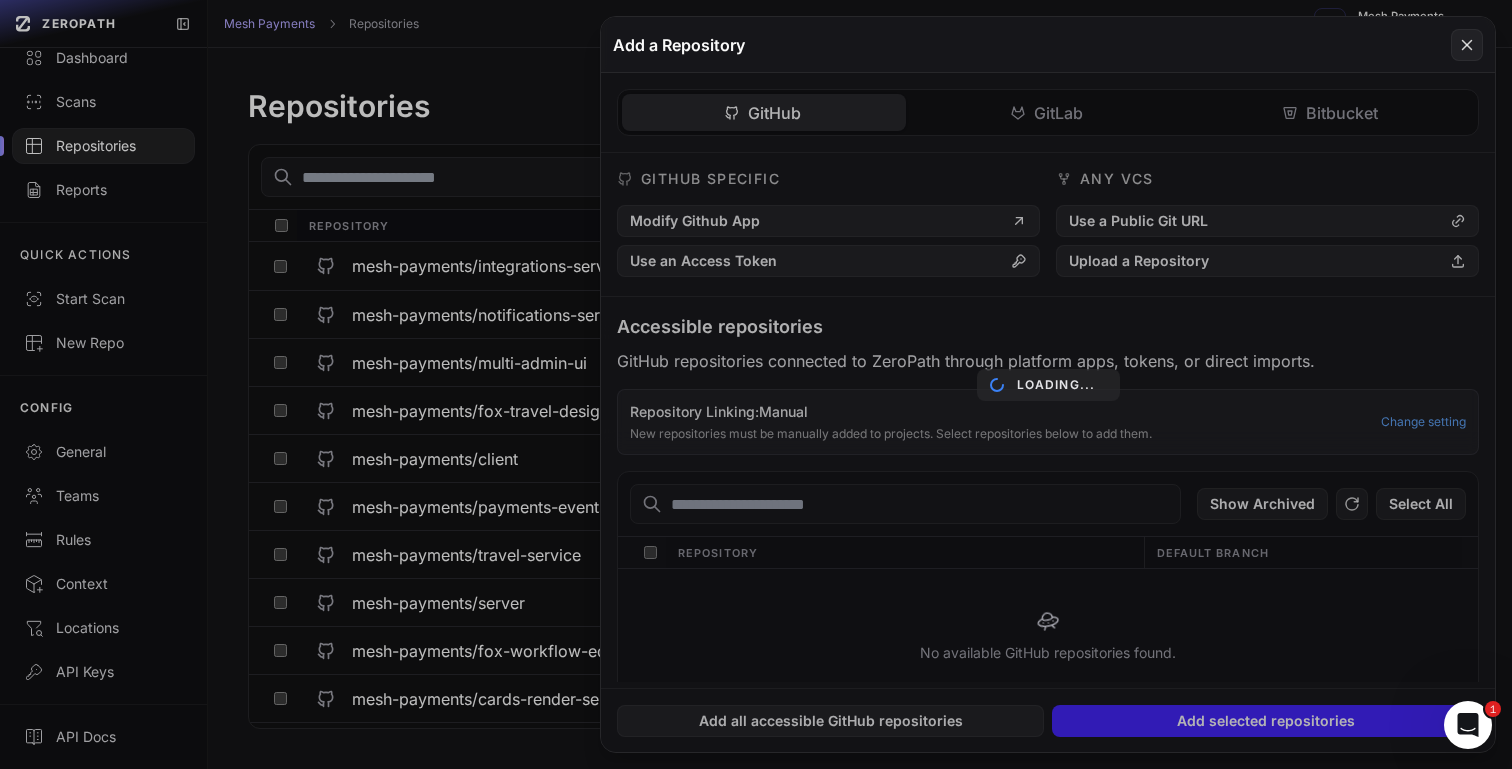 click on "GitHub
GitLab
Bitbucket     GitHub Specific   Modify Github App     Use an Access Token
Any VCS   Use a Public Git URL
Upload a Repository
Accessible repositories   GitHub repositories connected to ZeroPath through platform apps, tokens, or direct
imports.   Repository Linking:  Manual   New repositories must be manually added to projects. Select repositories below to add them.   Change setting           Show Archived     Select All           Repository     Default Branch       Loading...     No available GitHub repositories found.         Loading...
No available GitHub repositories found.                 GitLab Specific   Setup GitLab Integration
Any VCS   Use a Public Git URL
Upload a Repository
Accessible repositories             Select All           Repository     Default Branch       Loading..." at bounding box center (1048, 377) 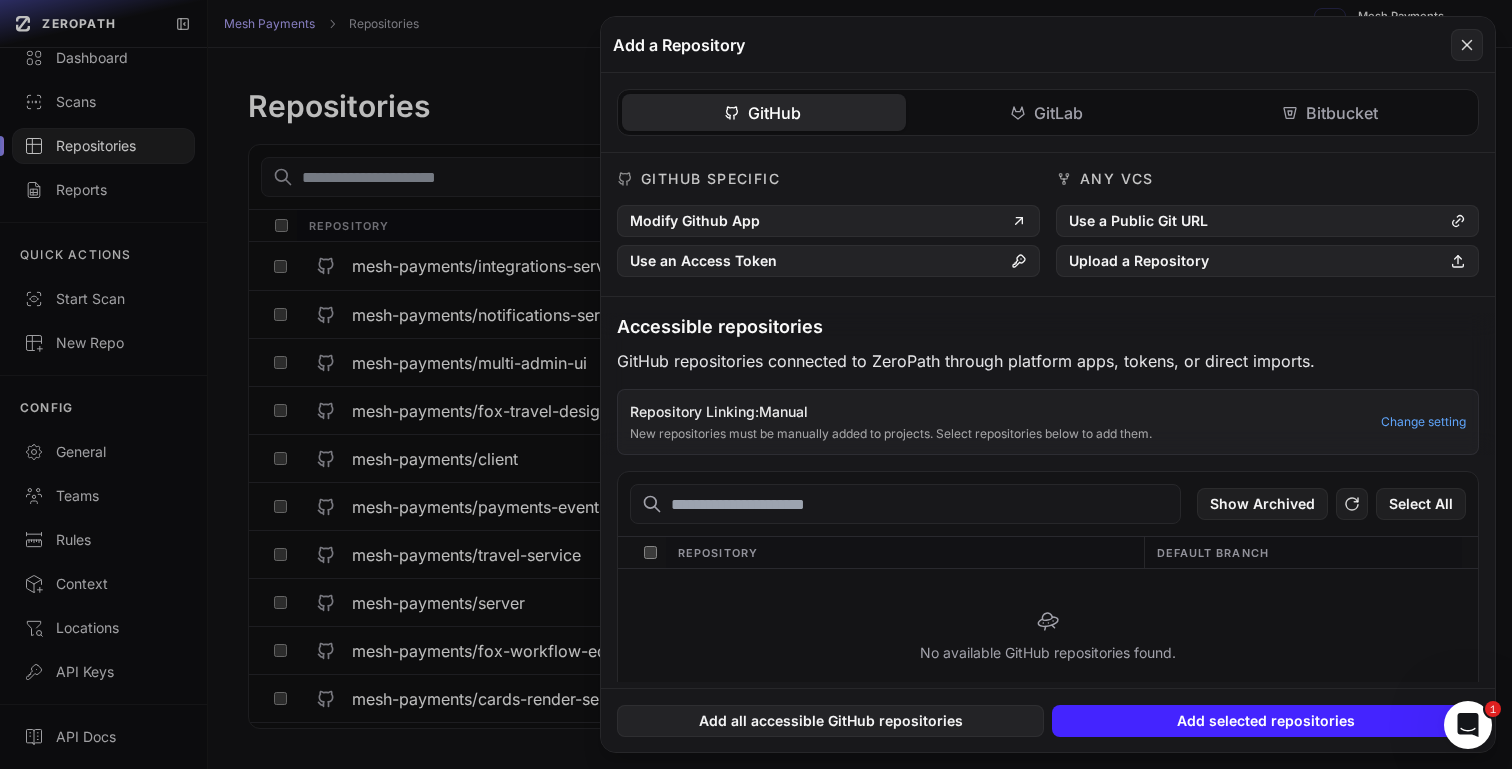 click on "GitHub" at bounding box center (764, 112) 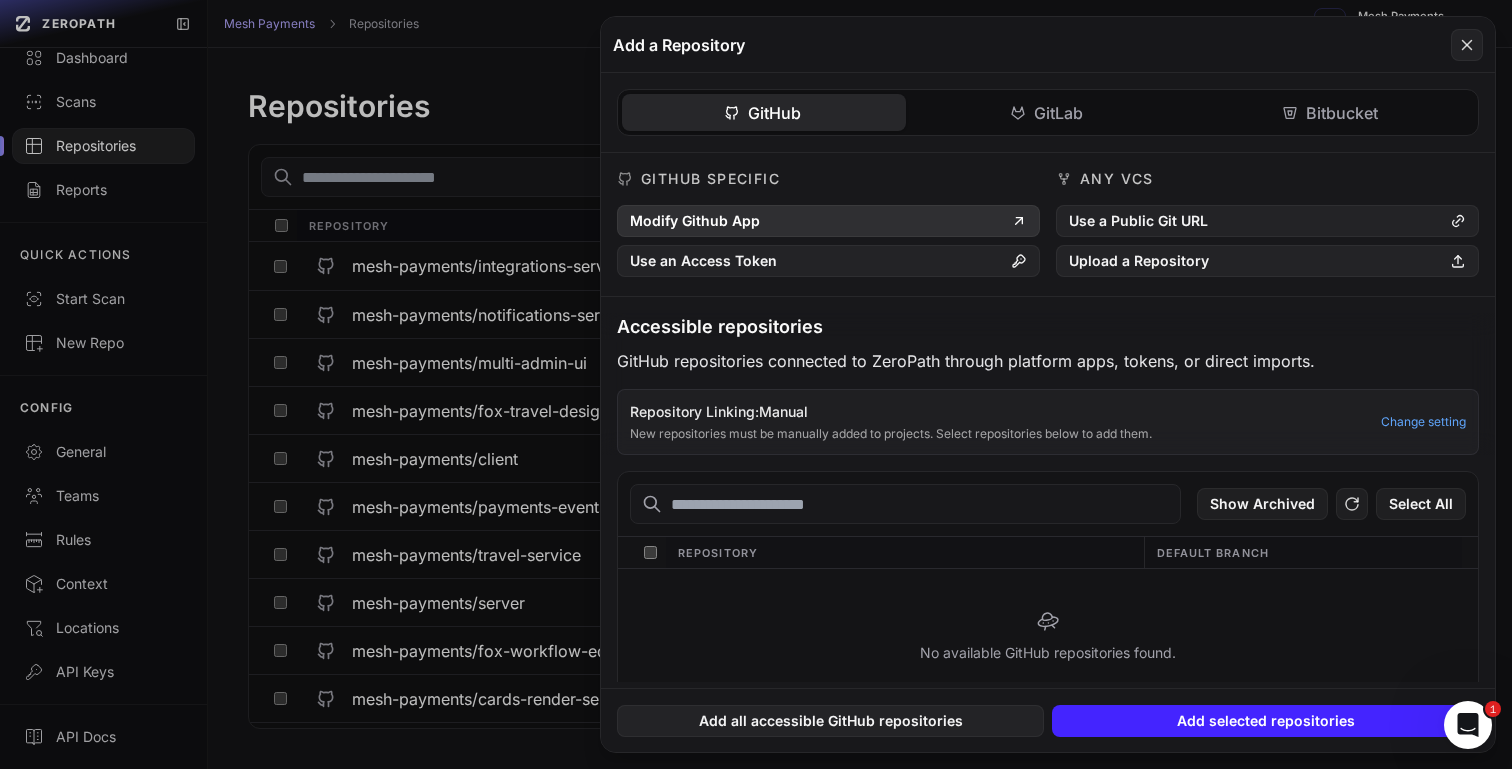 click on "Modify Github App" at bounding box center [828, 221] 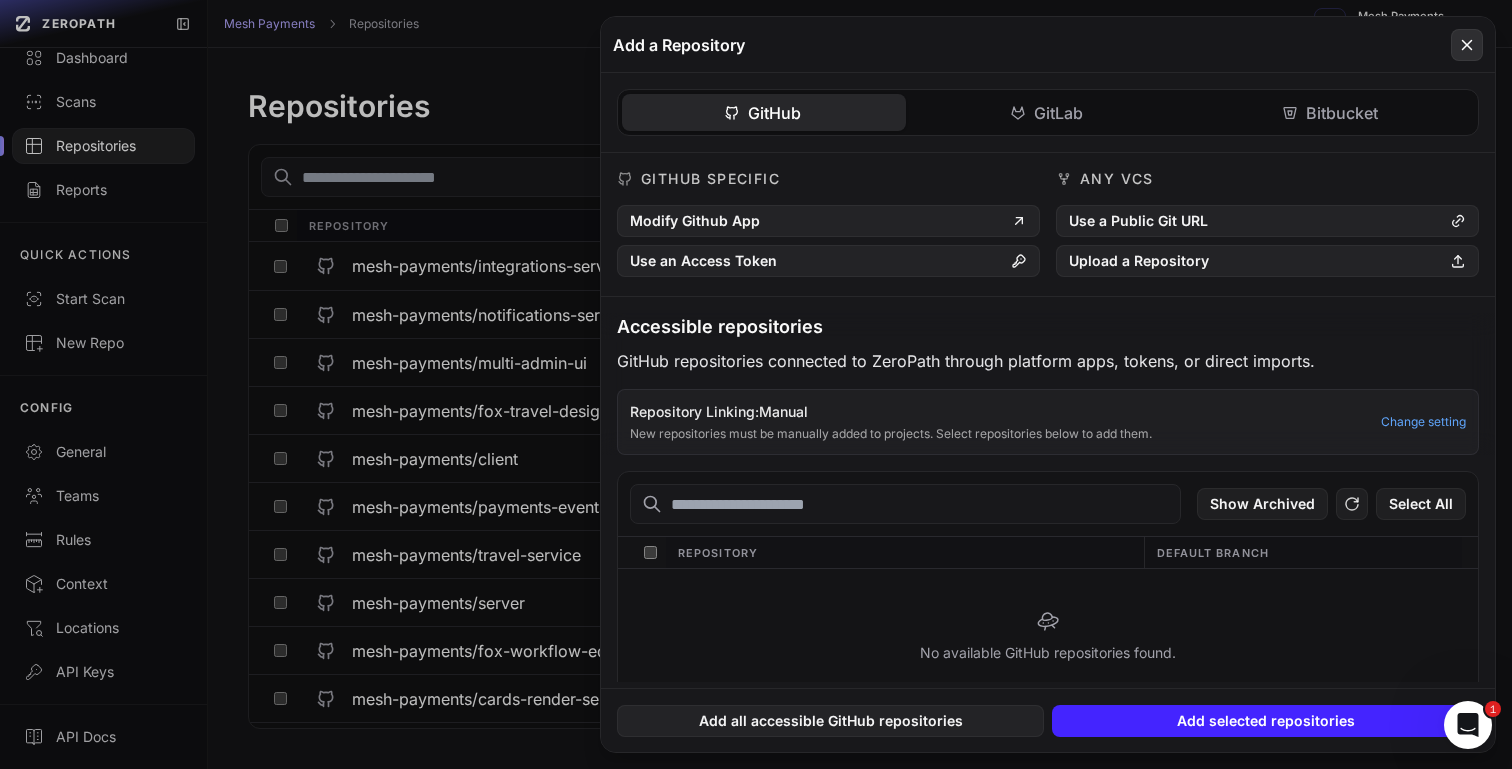 click 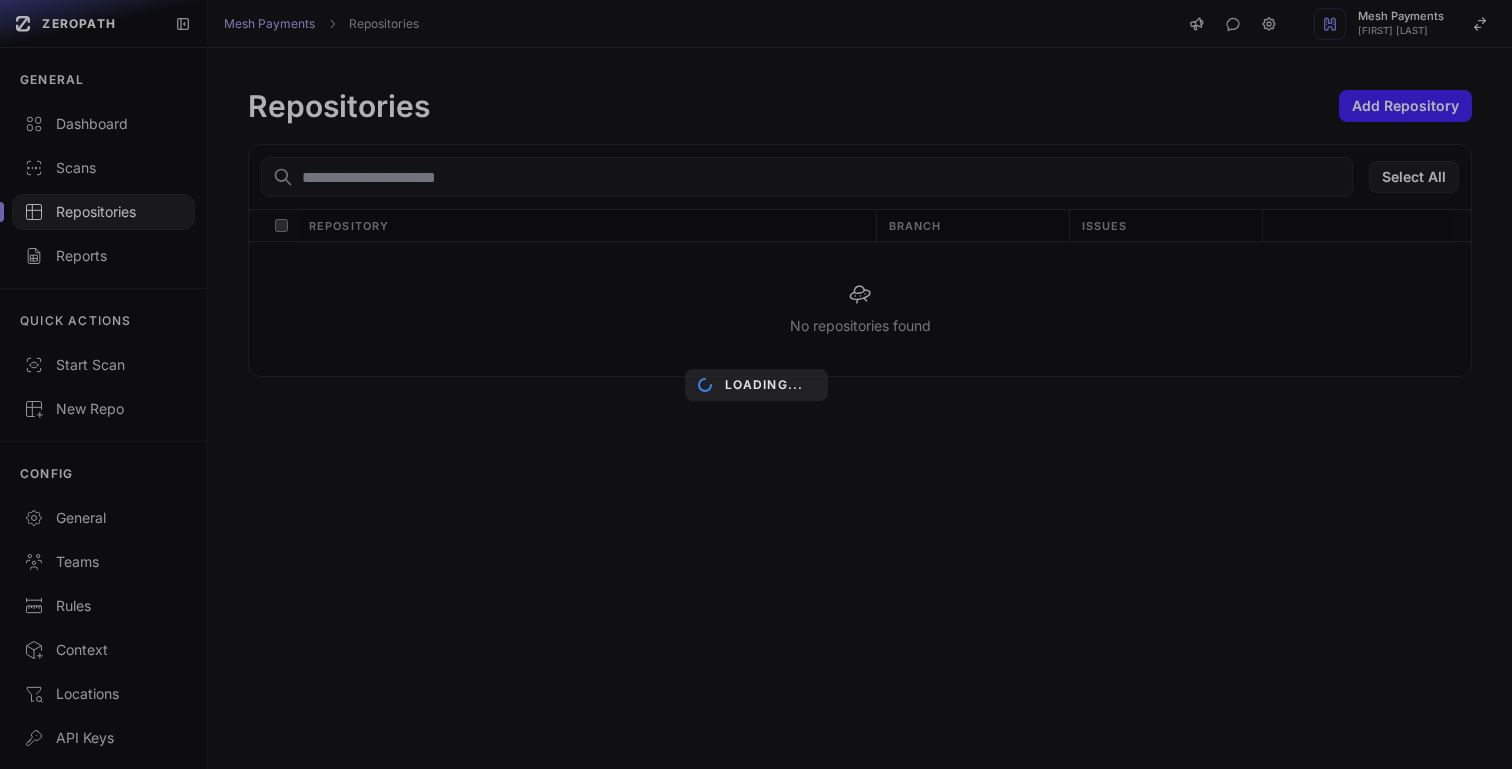 scroll, scrollTop: 0, scrollLeft: 0, axis: both 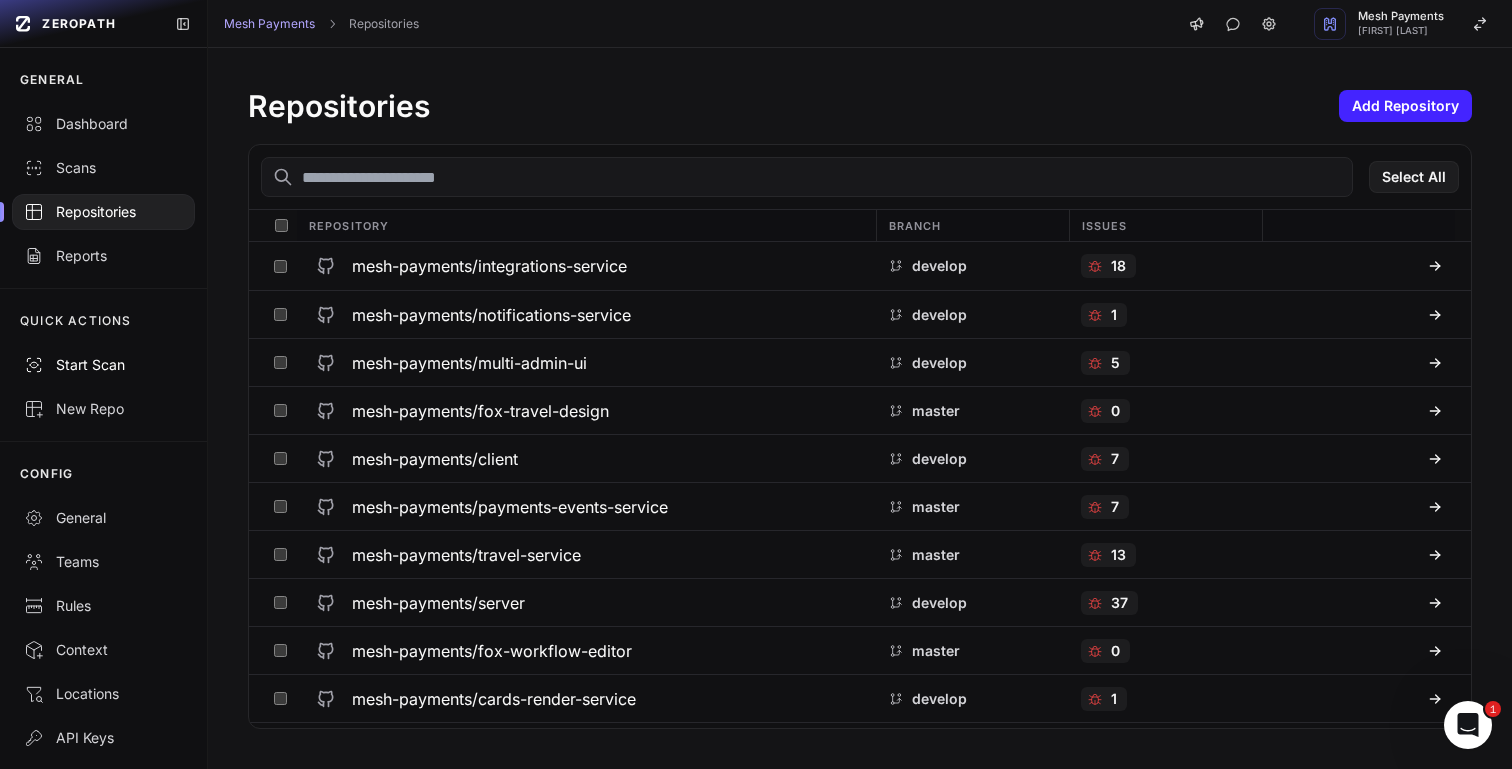 click on "Start Scan" at bounding box center [103, 365] 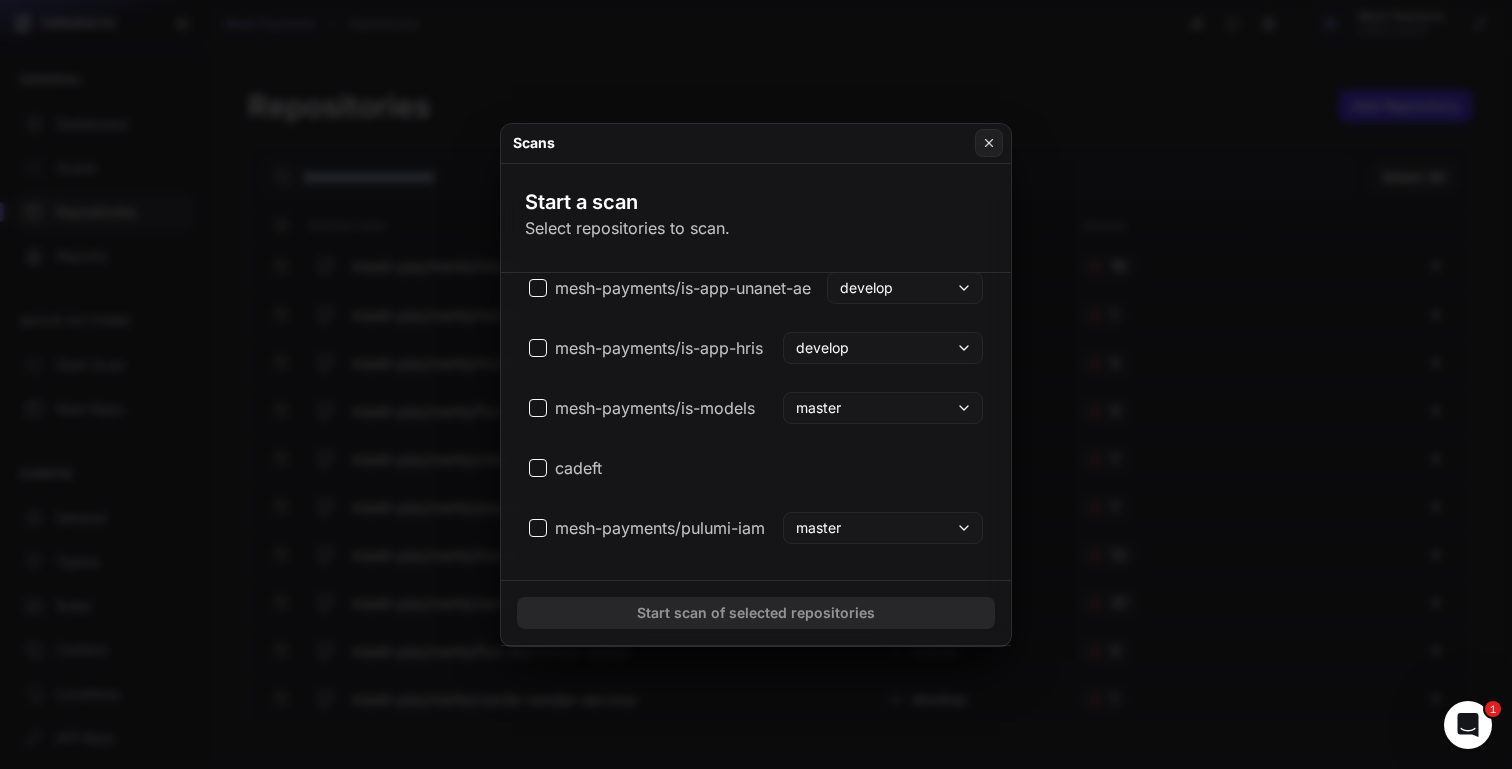 scroll, scrollTop: 1182, scrollLeft: 0, axis: vertical 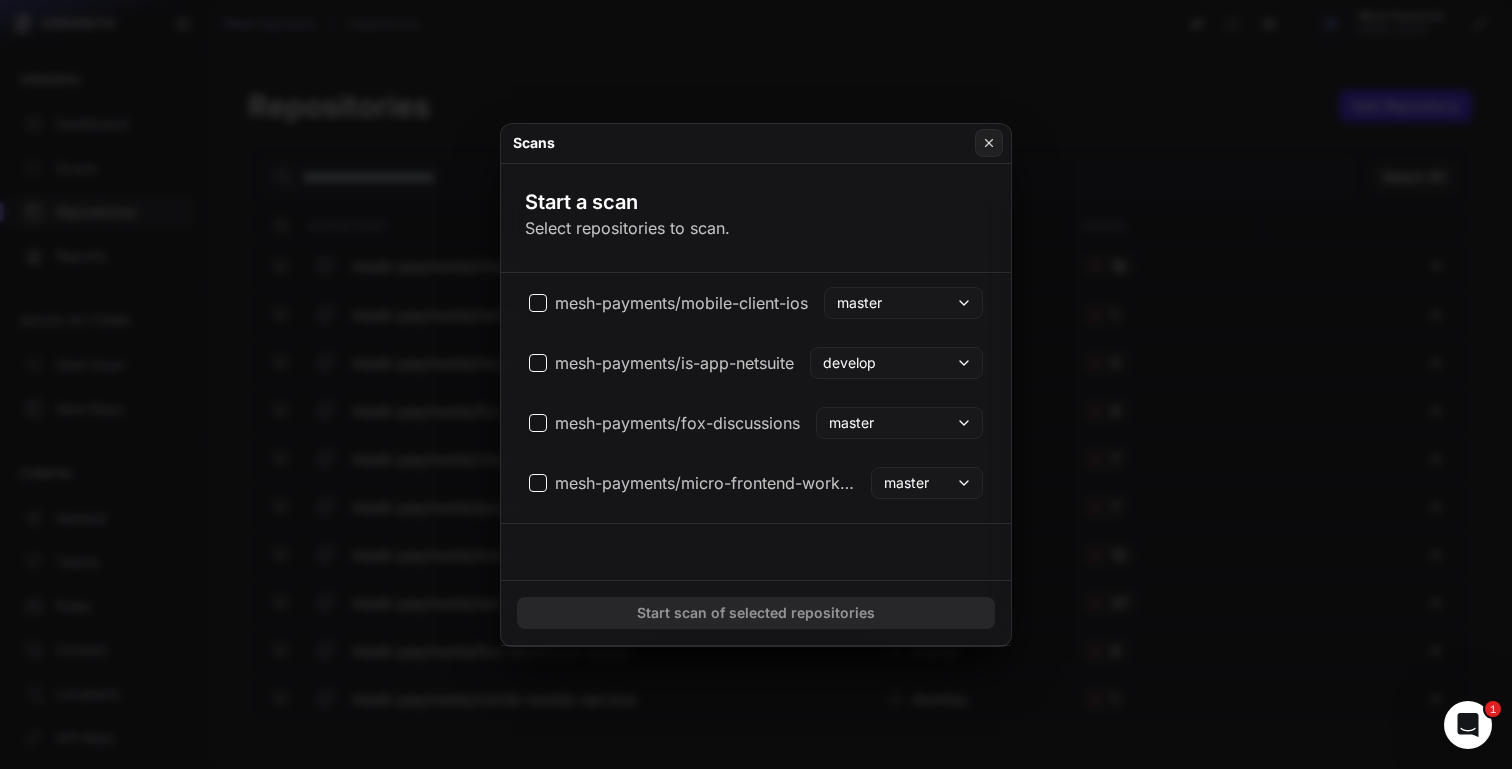 click at bounding box center (756, 384) 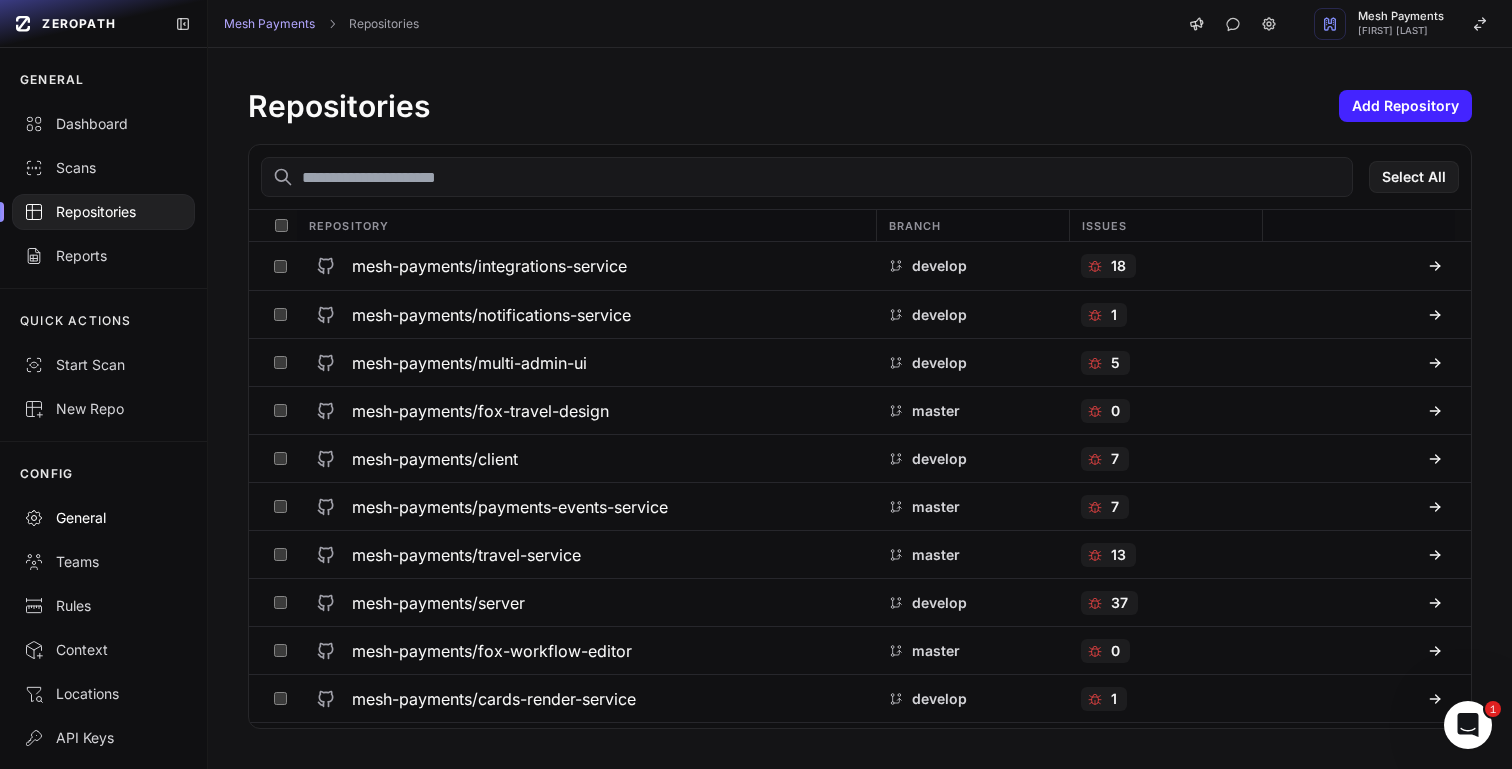 click on "General" at bounding box center [103, 518] 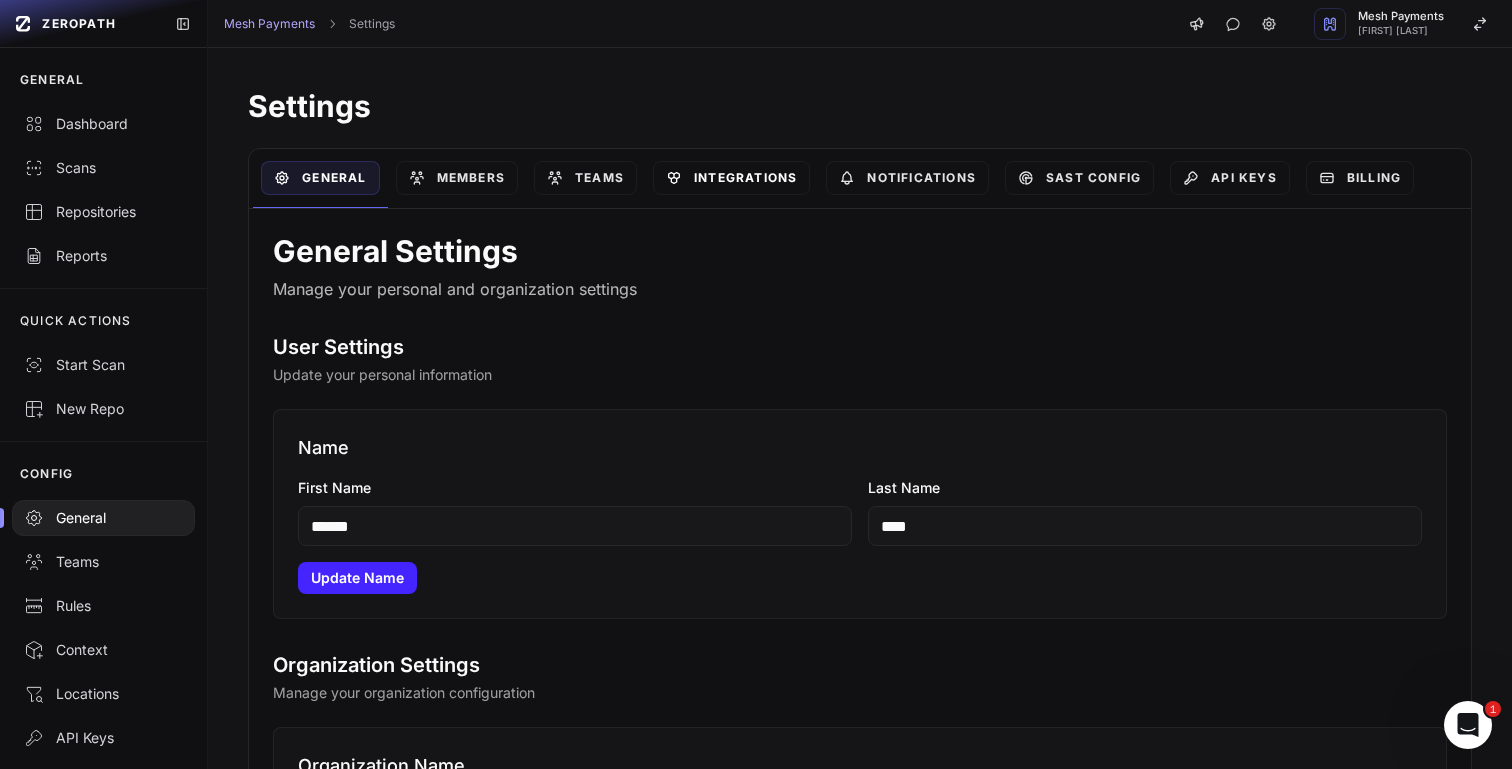 click on "Integrations" at bounding box center [731, 178] 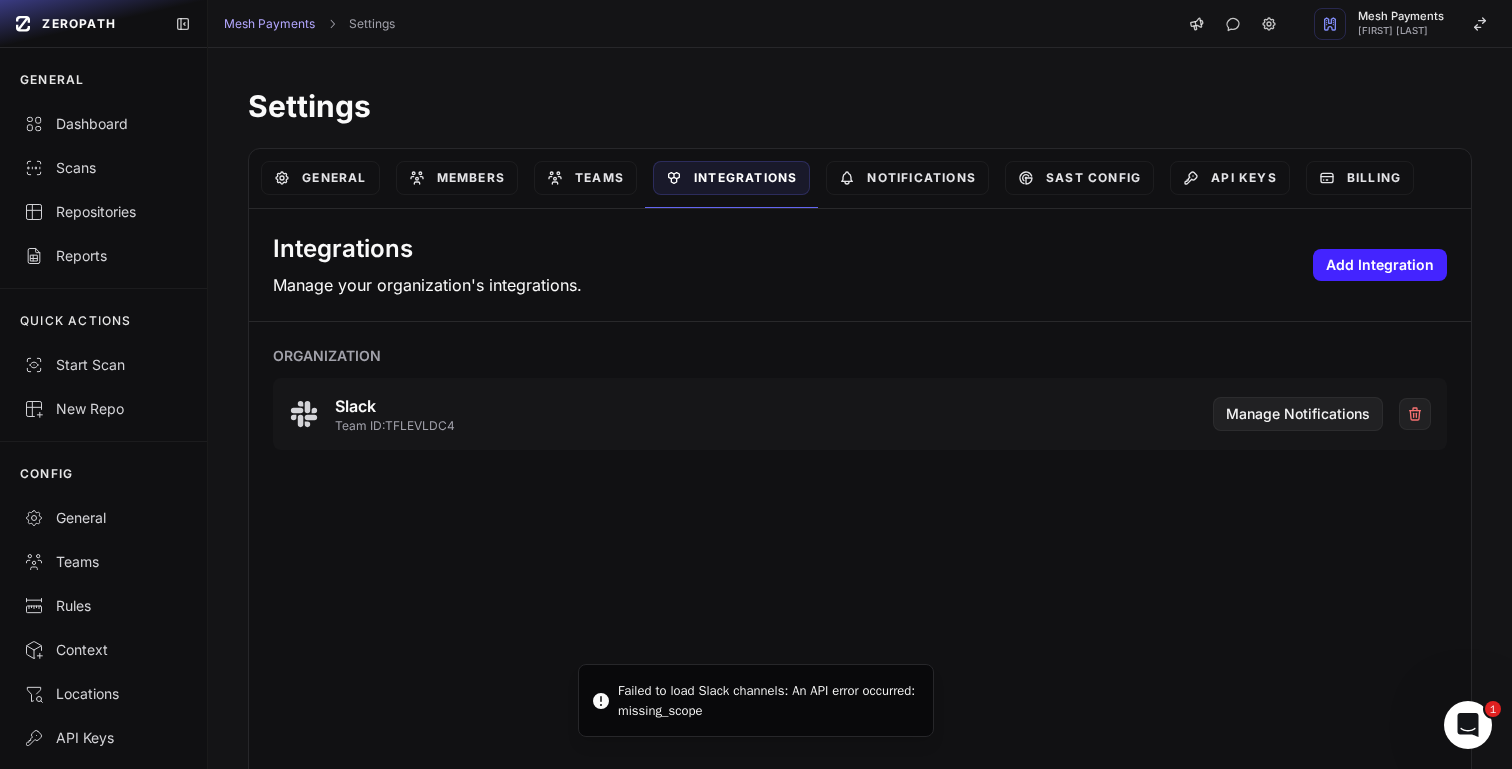 scroll, scrollTop: 16, scrollLeft: 0, axis: vertical 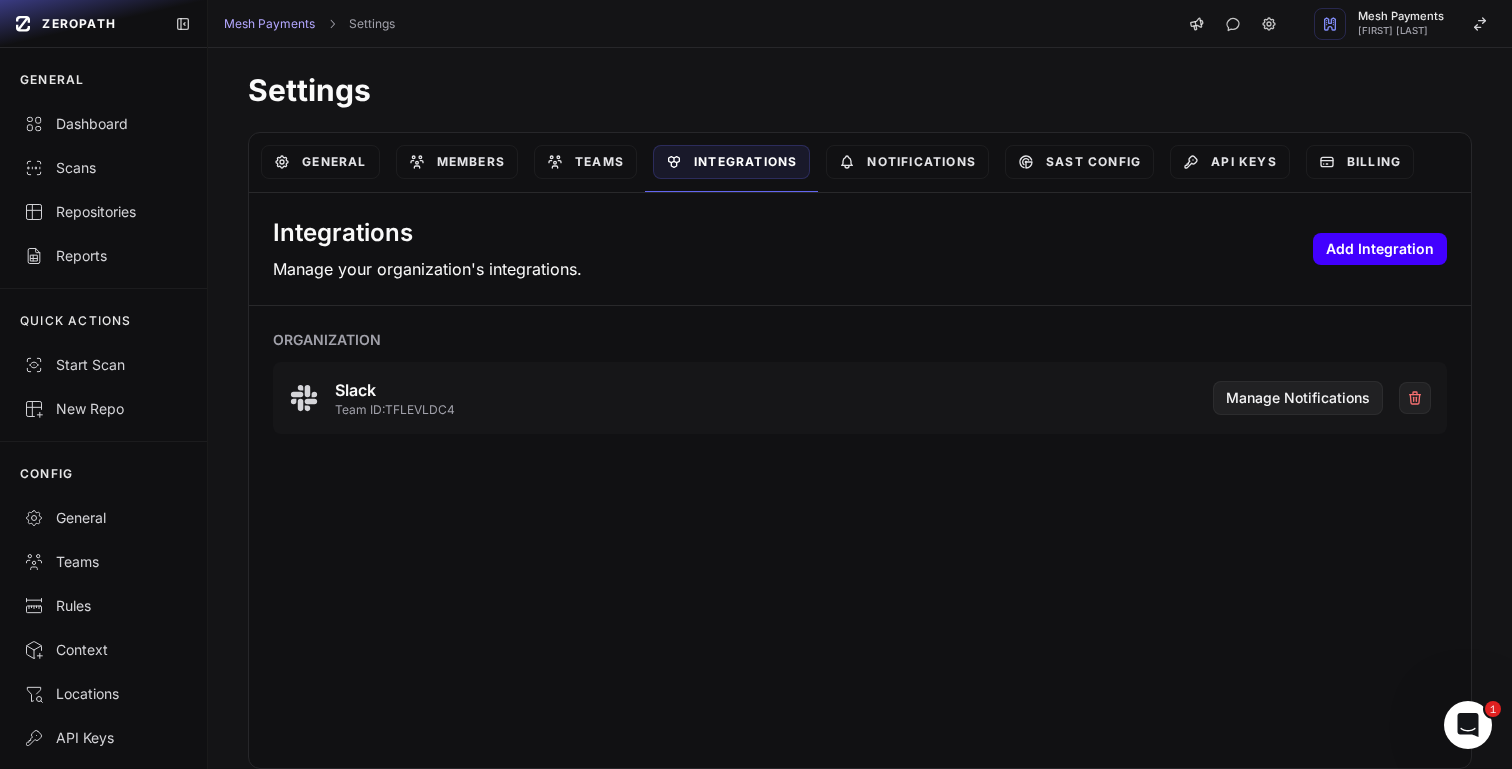 click on "Add Integration" at bounding box center [1380, 249] 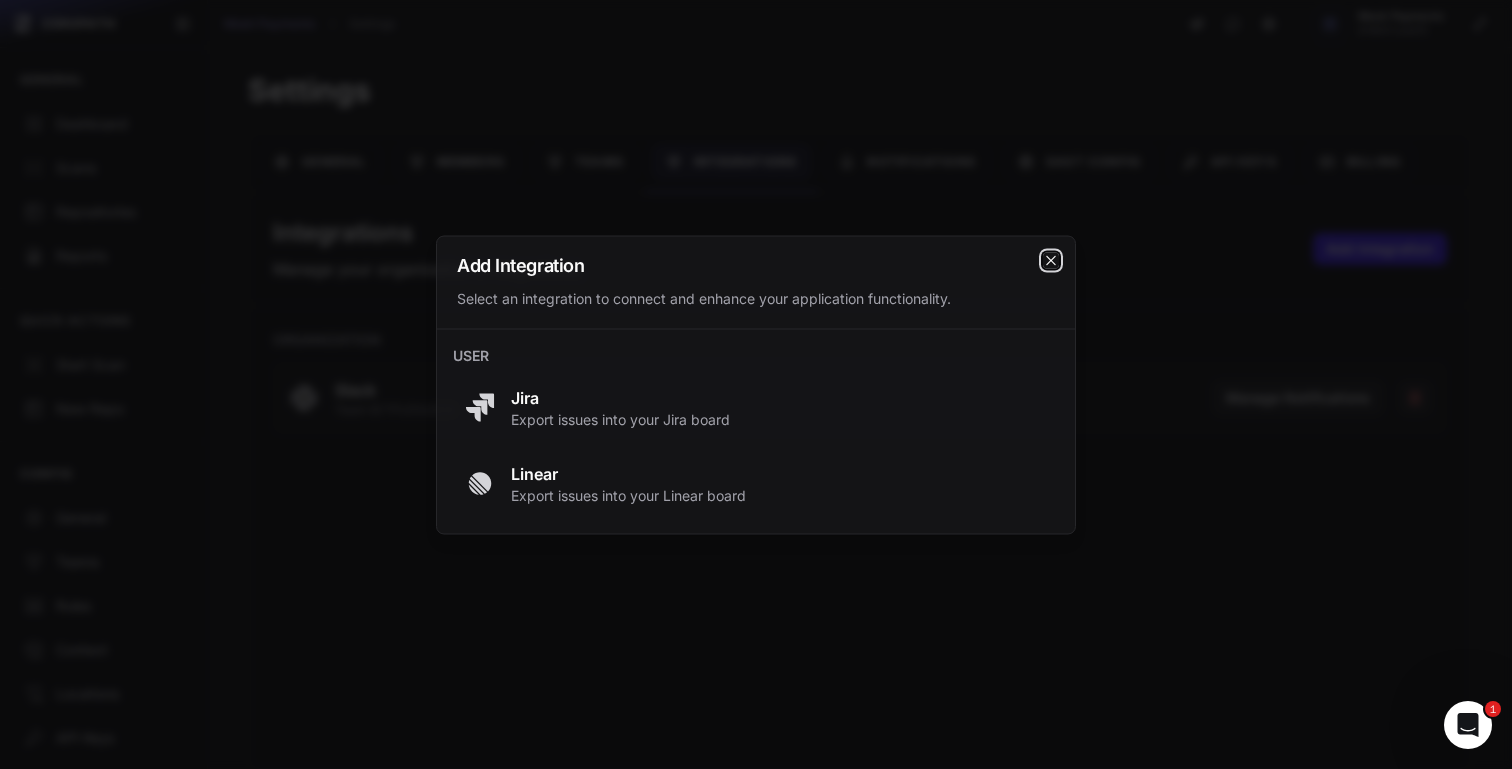 click 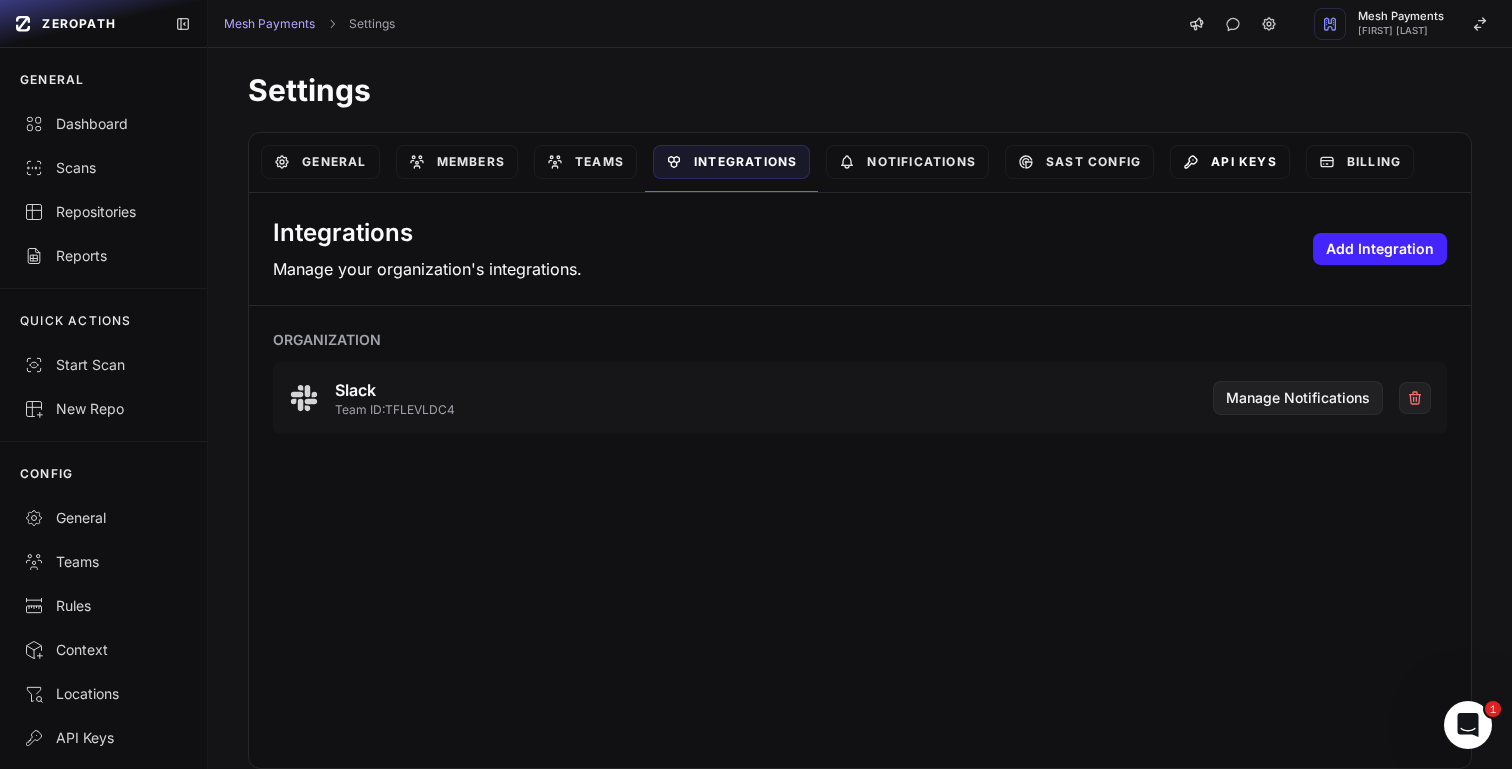 click on "API Keys" at bounding box center [1230, 162] 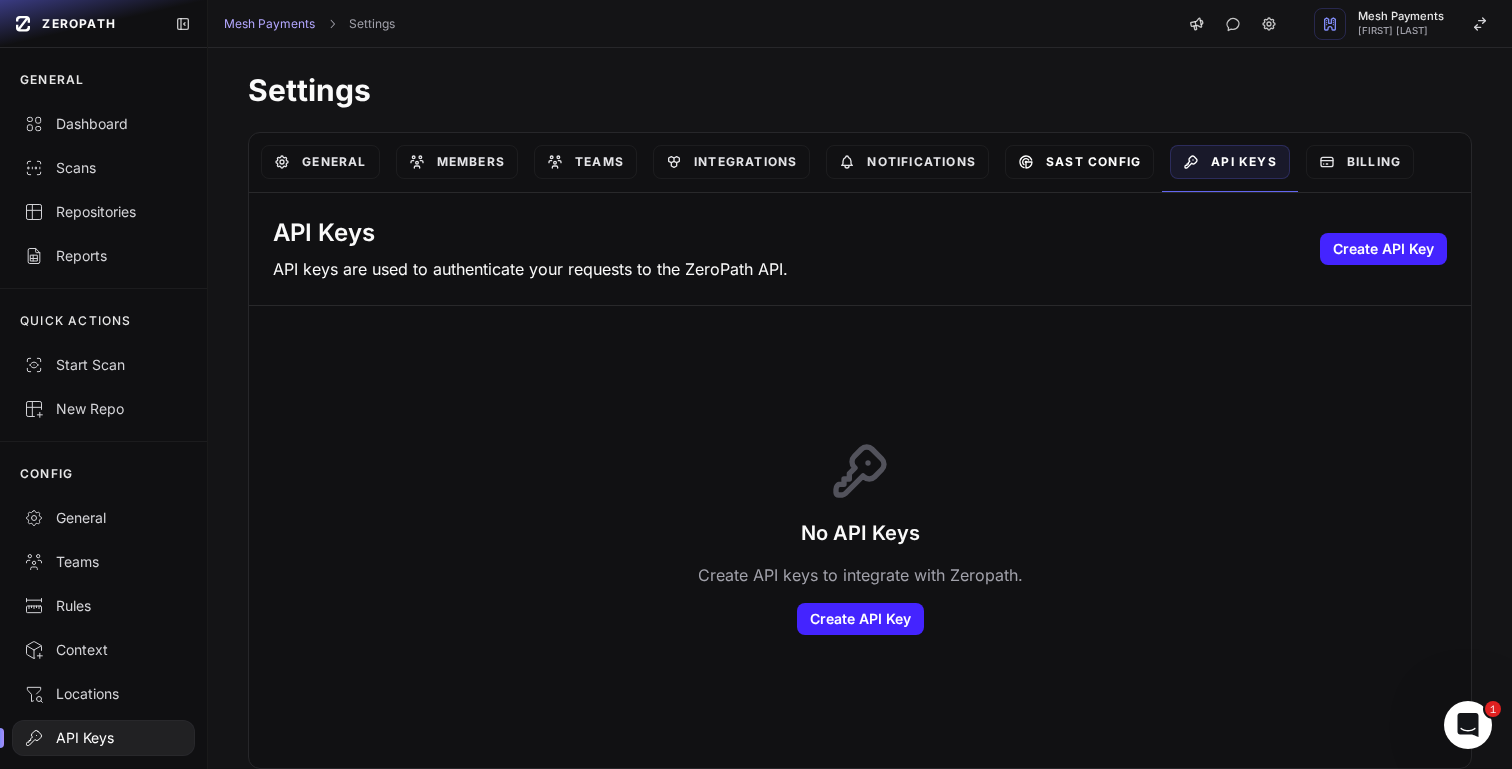 click on "SAST Config" at bounding box center [1079, 162] 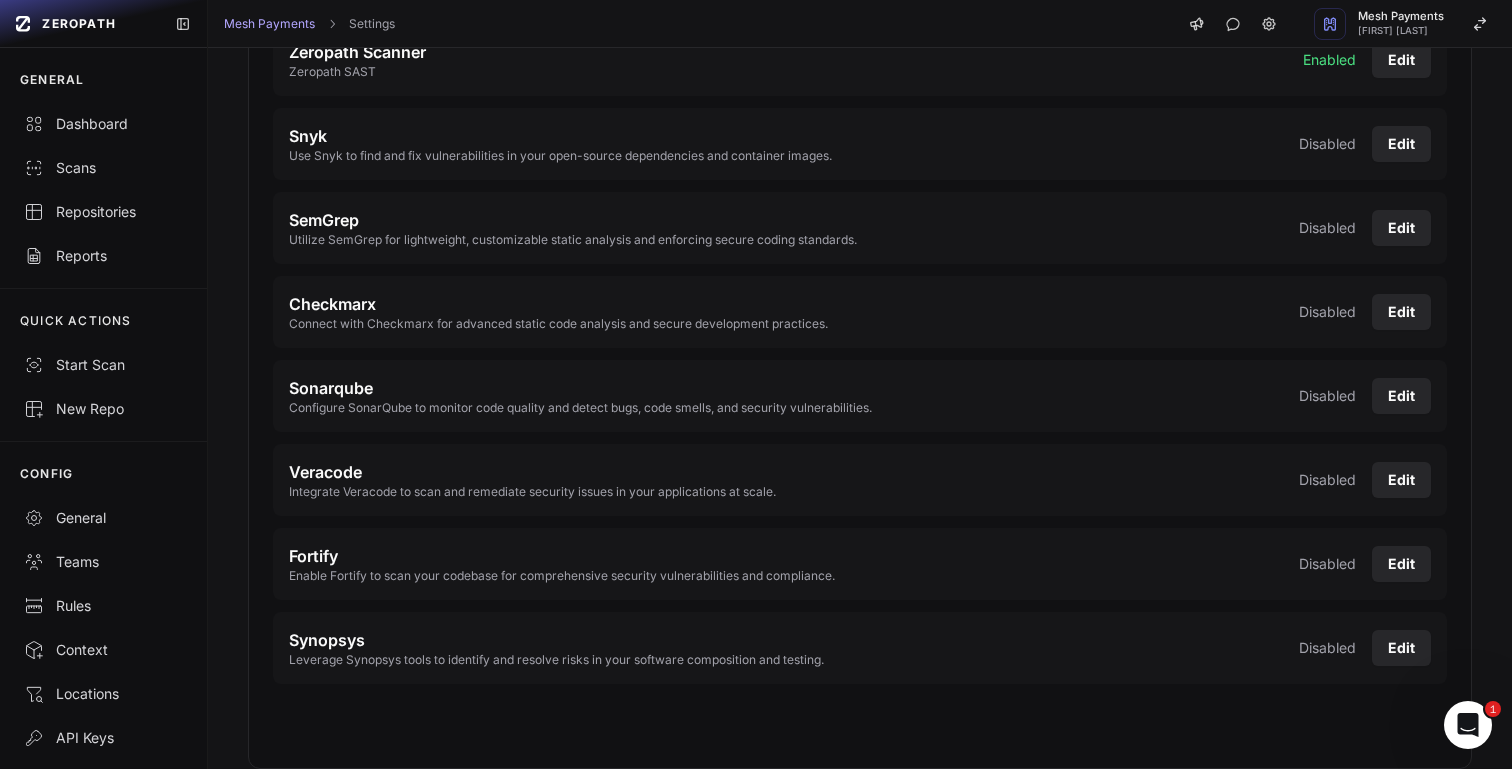 scroll, scrollTop: 0, scrollLeft: 0, axis: both 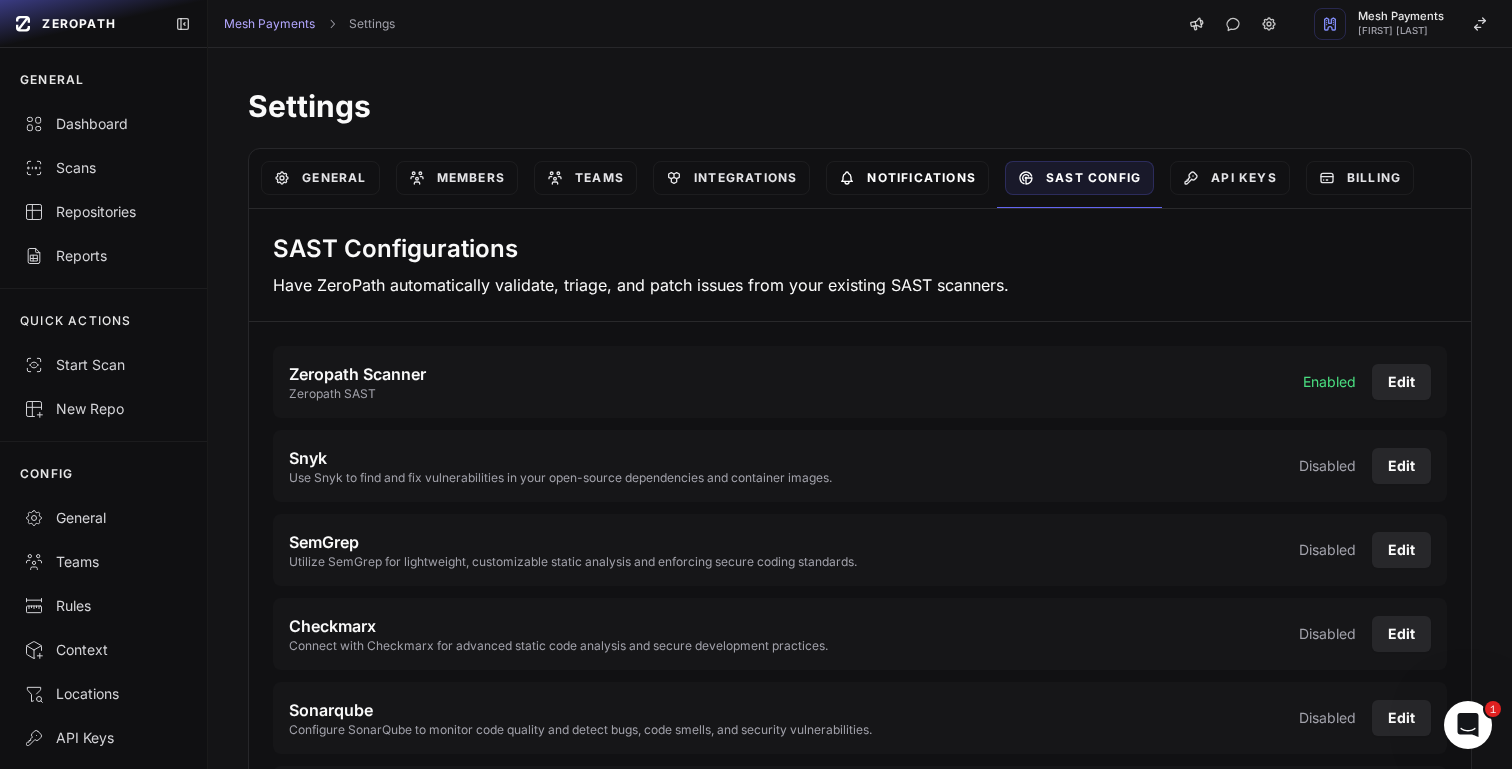 click on "Notifications" at bounding box center (907, 178) 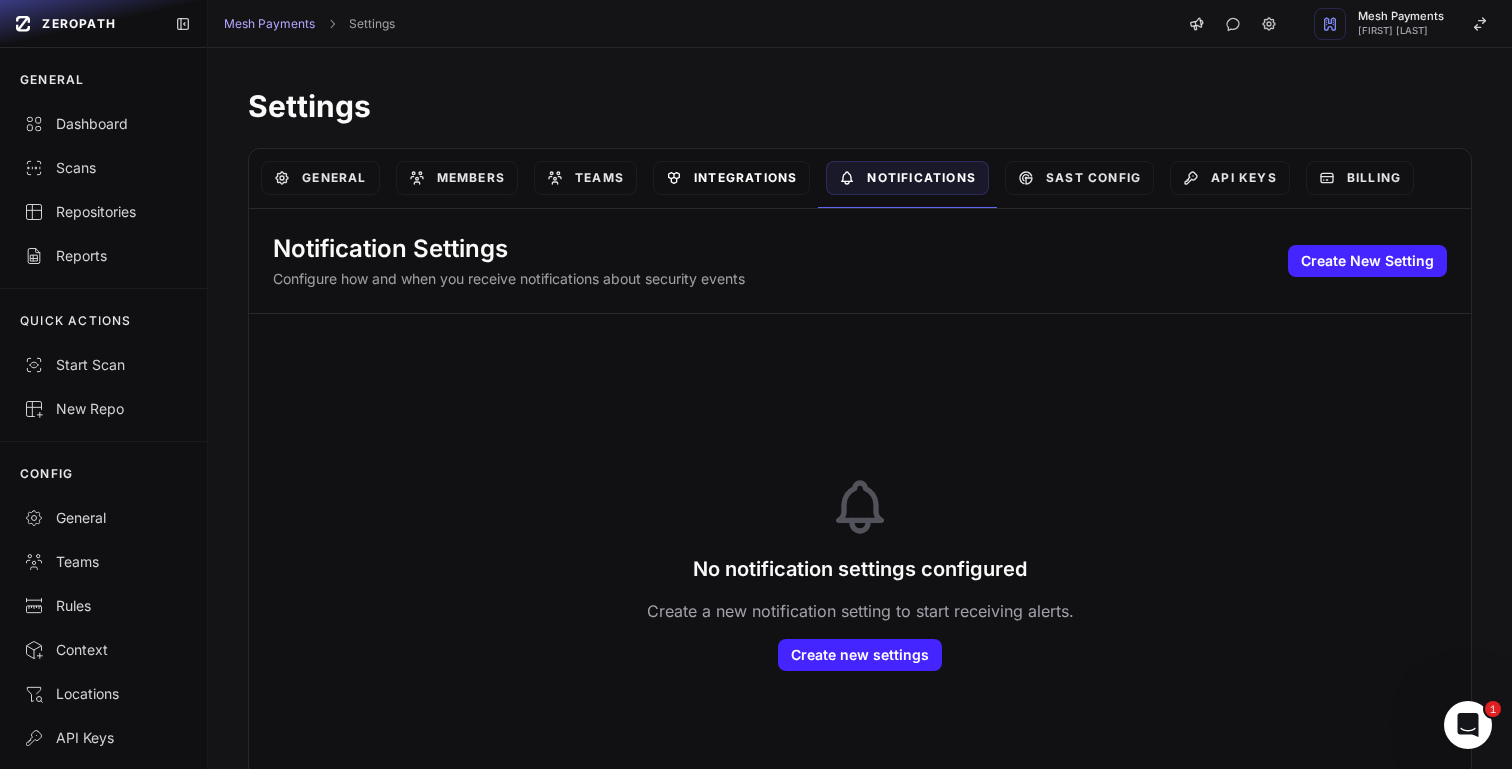 click on "Integrations" at bounding box center (731, 178) 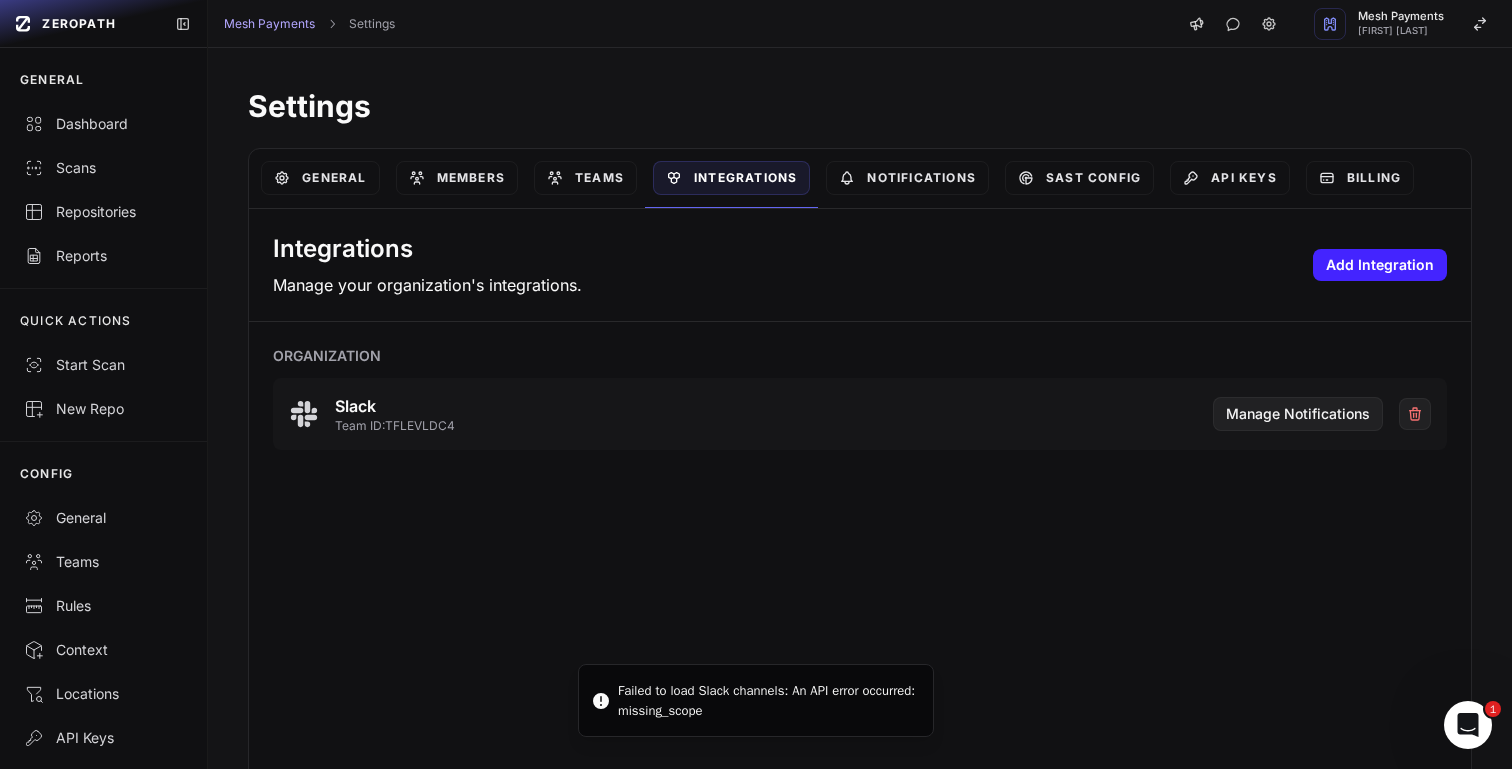 click on "General" at bounding box center (320, 178) 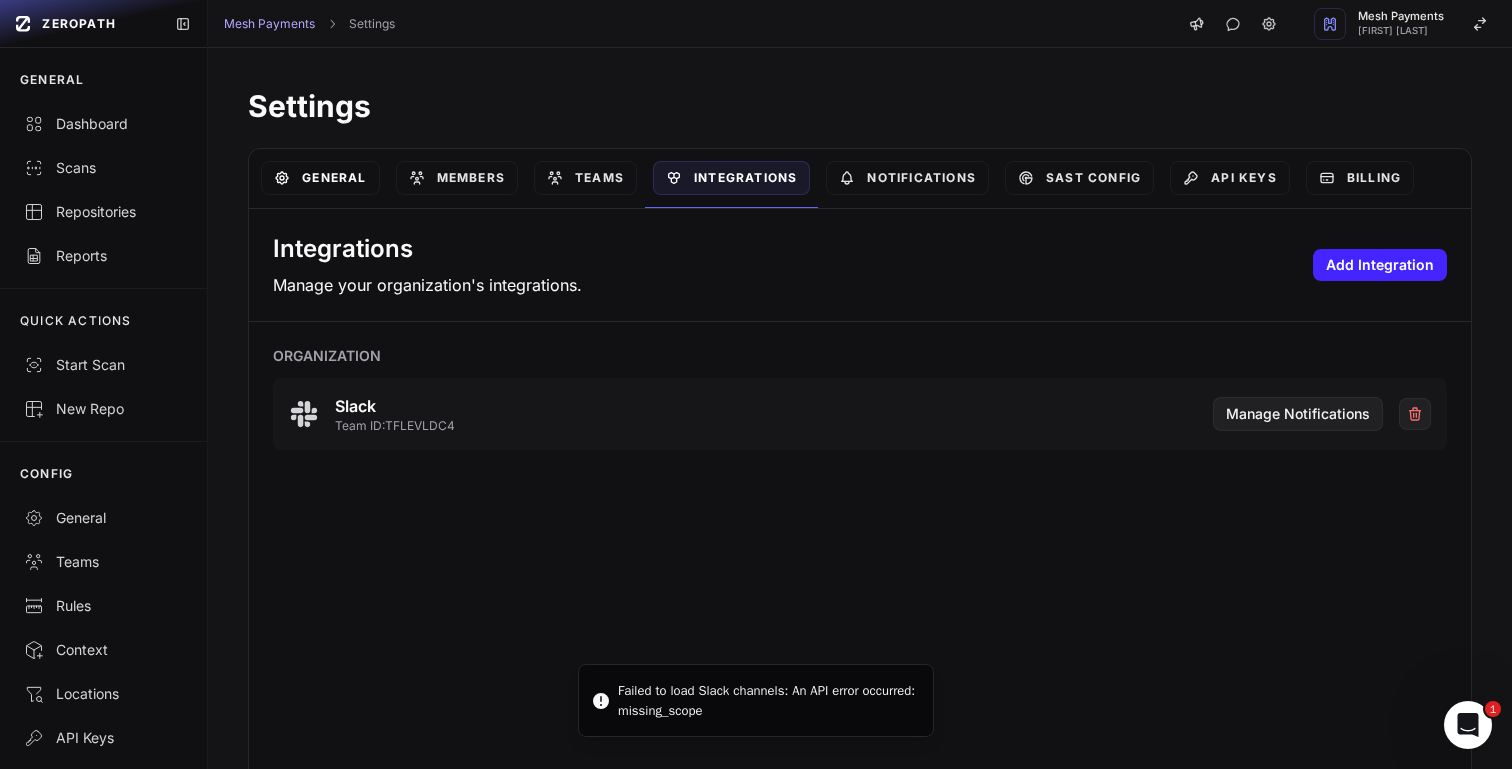 click on "General" at bounding box center (320, 178) 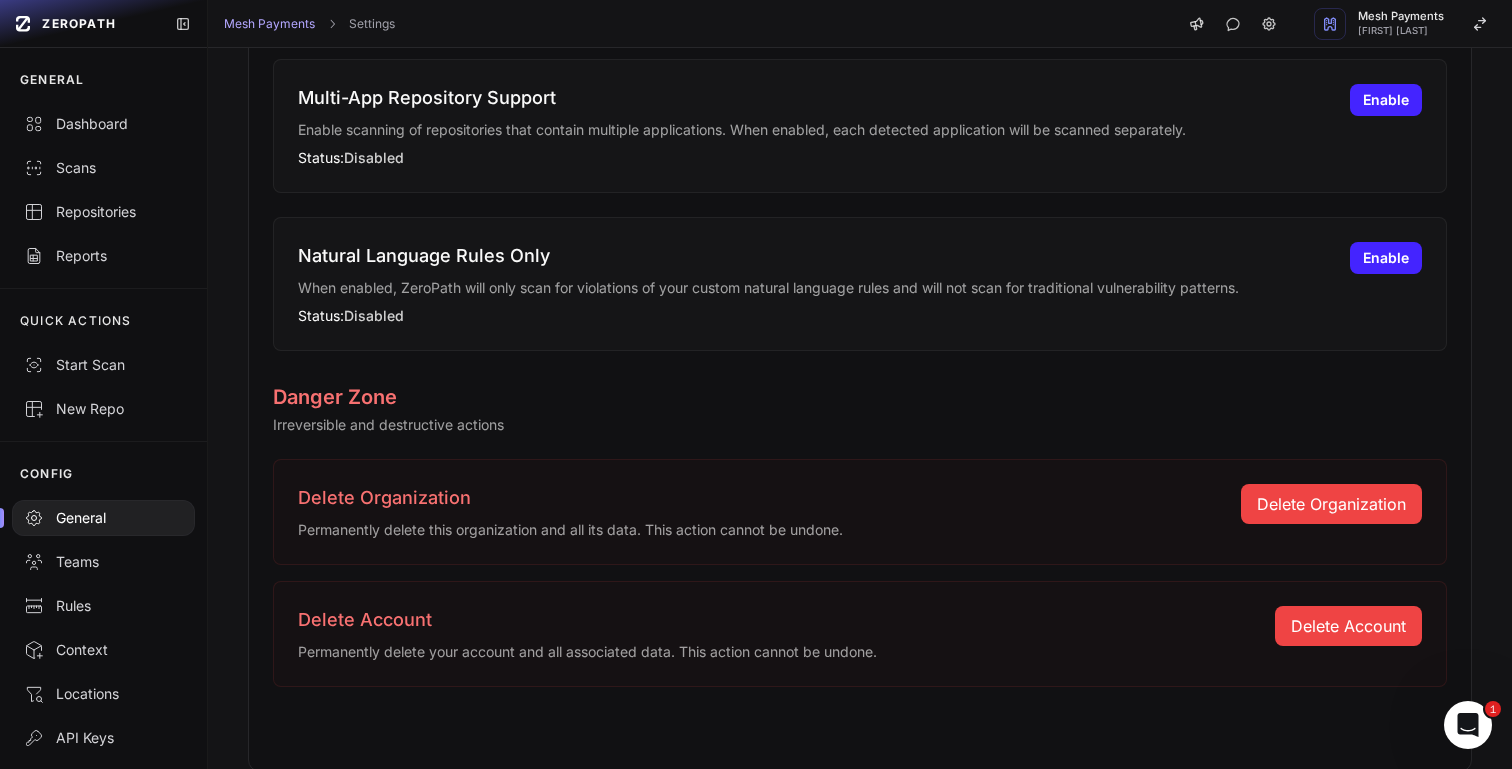 scroll, scrollTop: 1359, scrollLeft: 0, axis: vertical 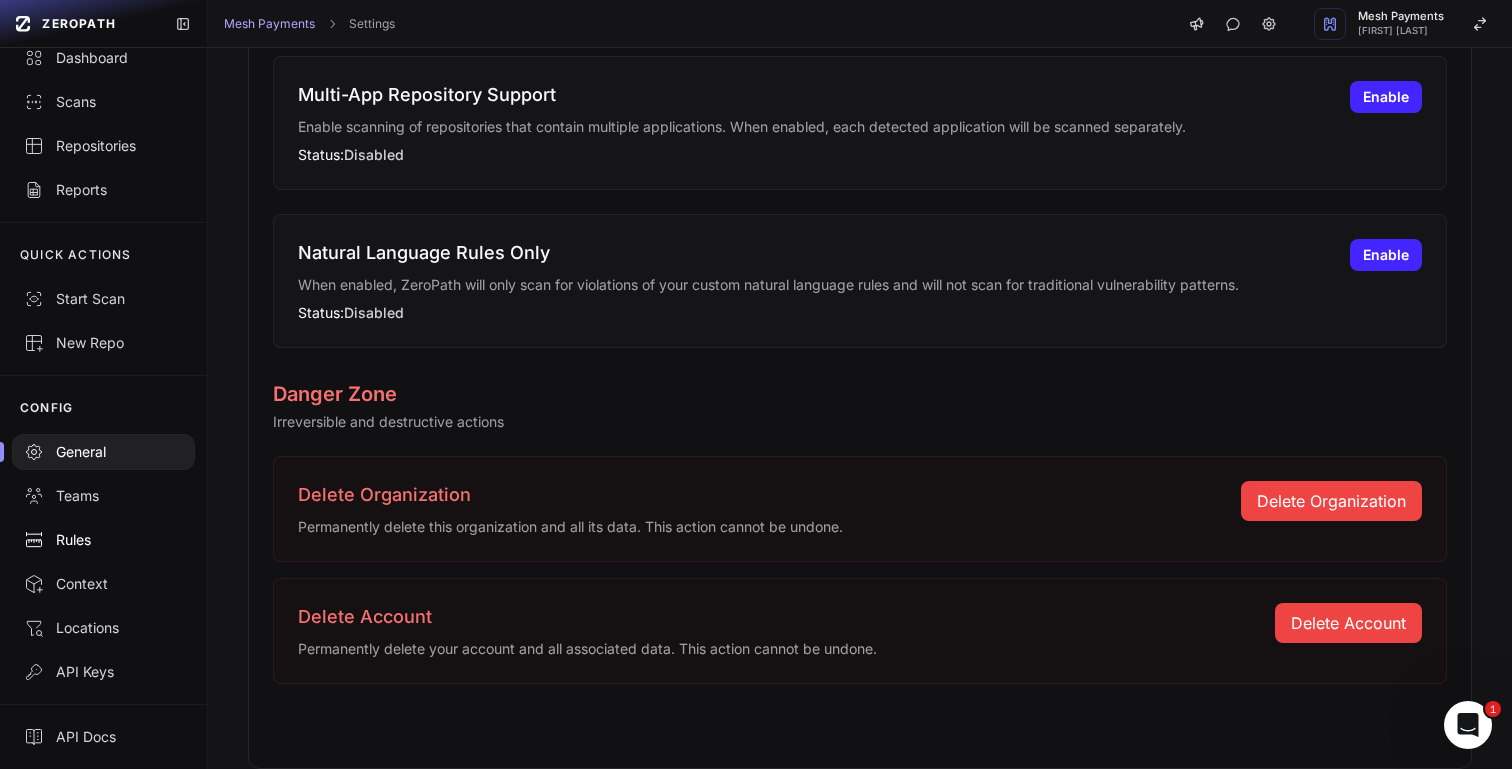 click on "Rules" at bounding box center (103, 540) 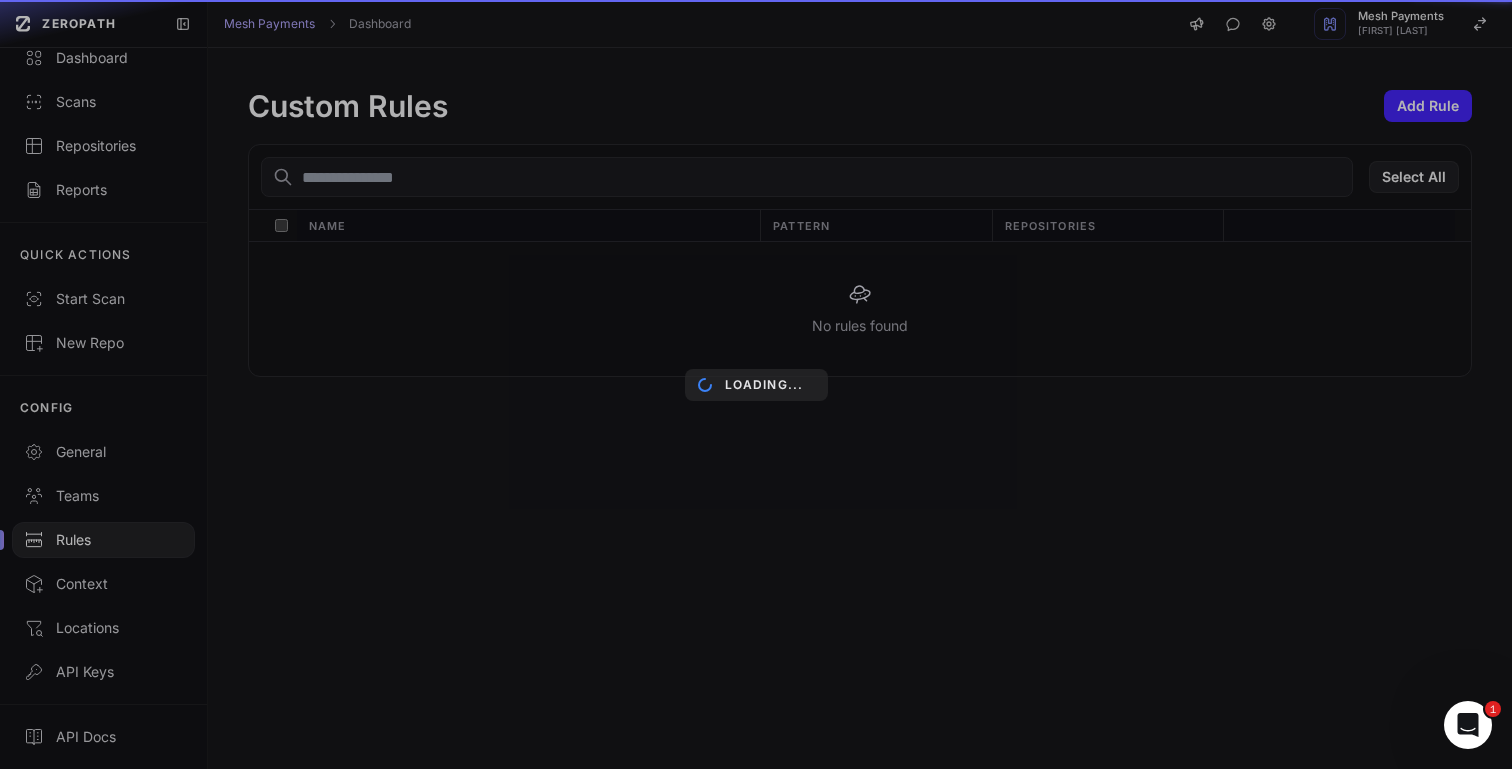 scroll, scrollTop: 0, scrollLeft: 0, axis: both 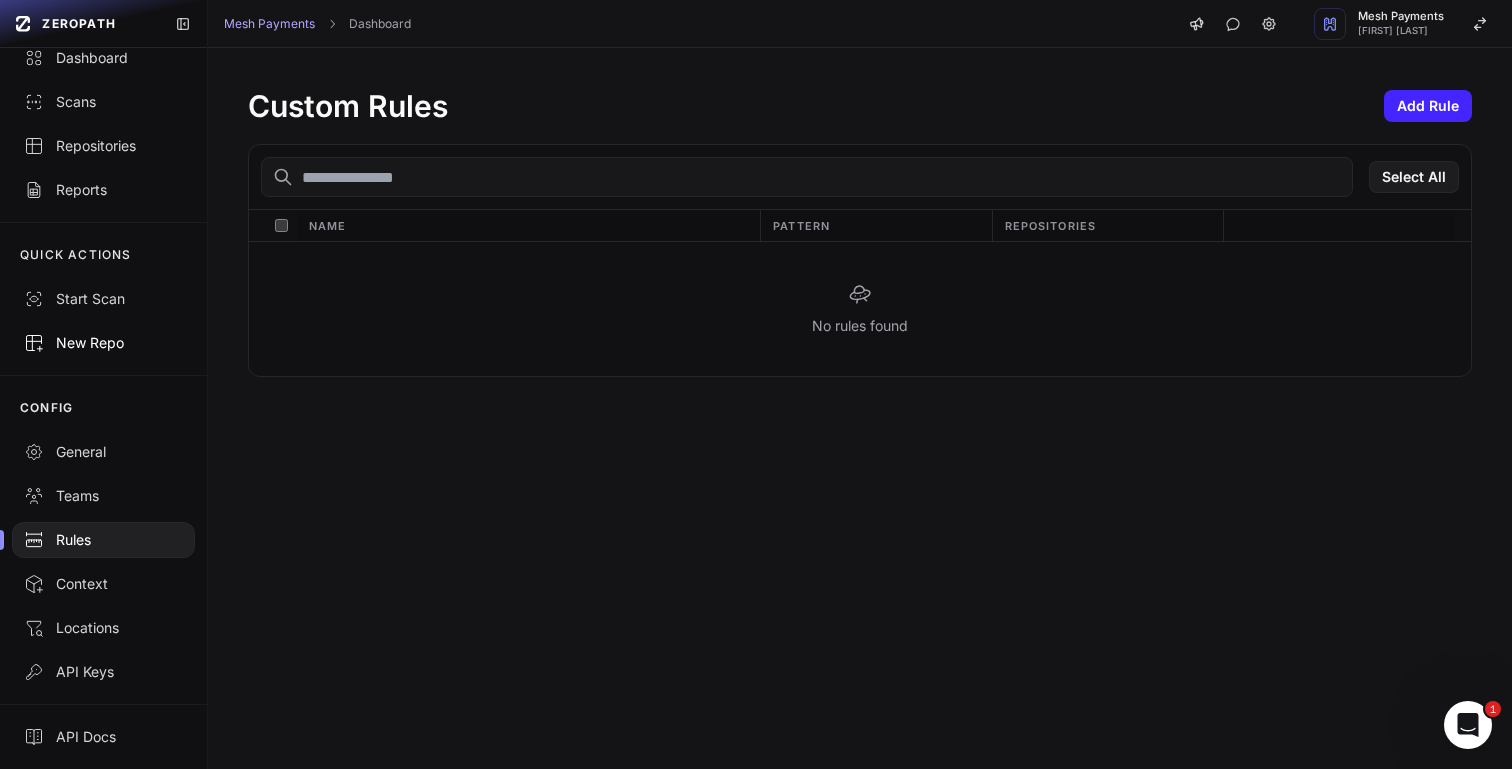 click on "New Repo" at bounding box center (103, 343) 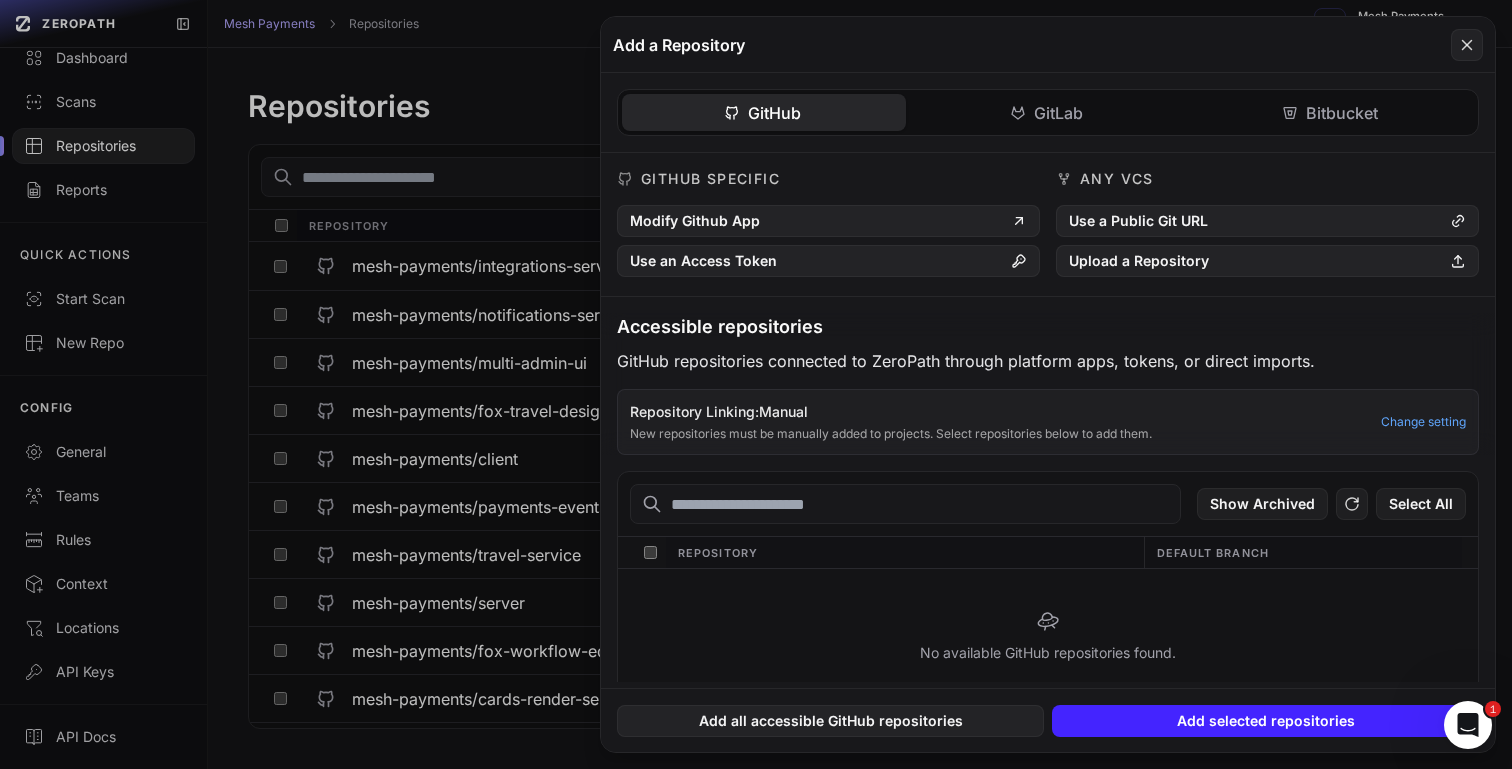 click at bounding box center (905, 504) 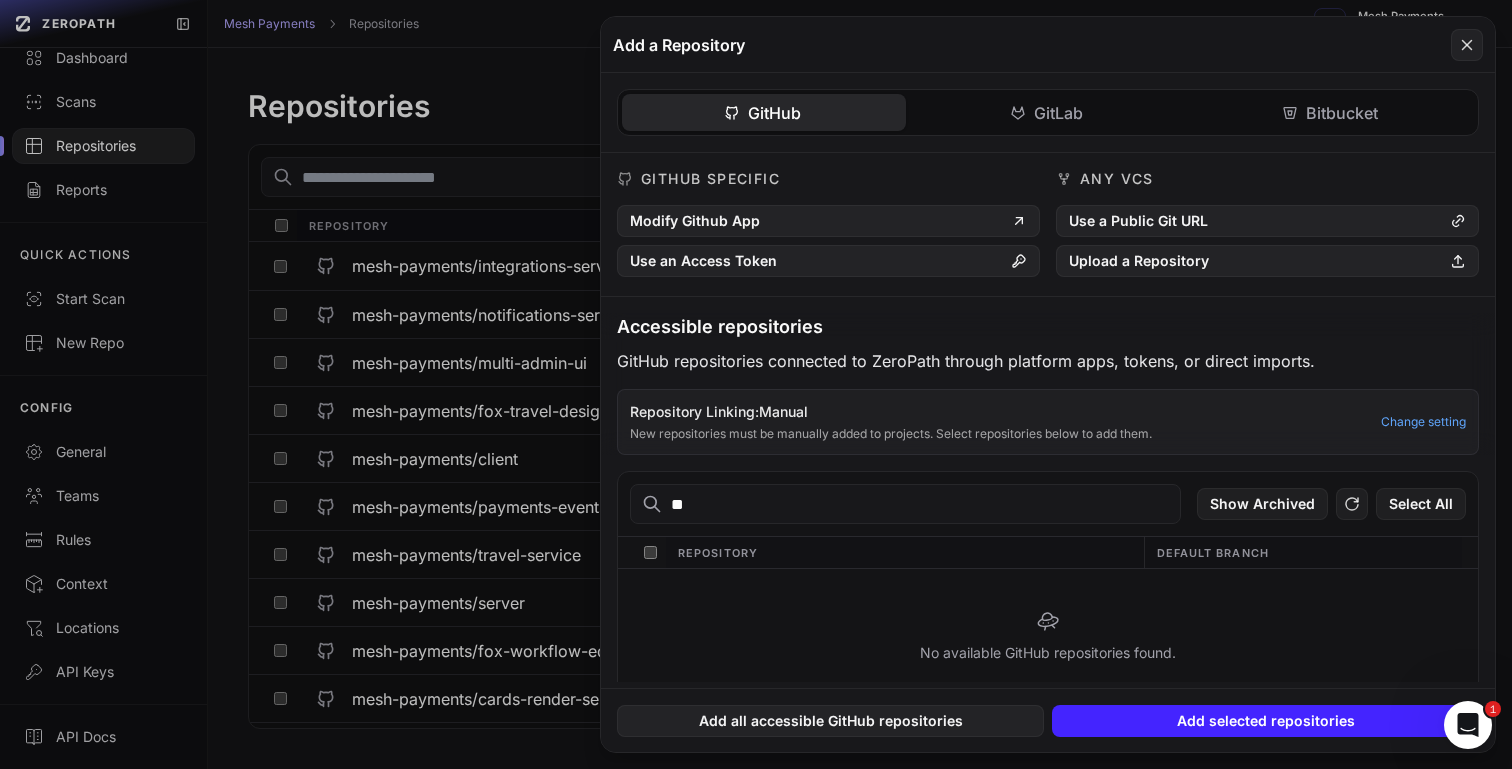 type on "*" 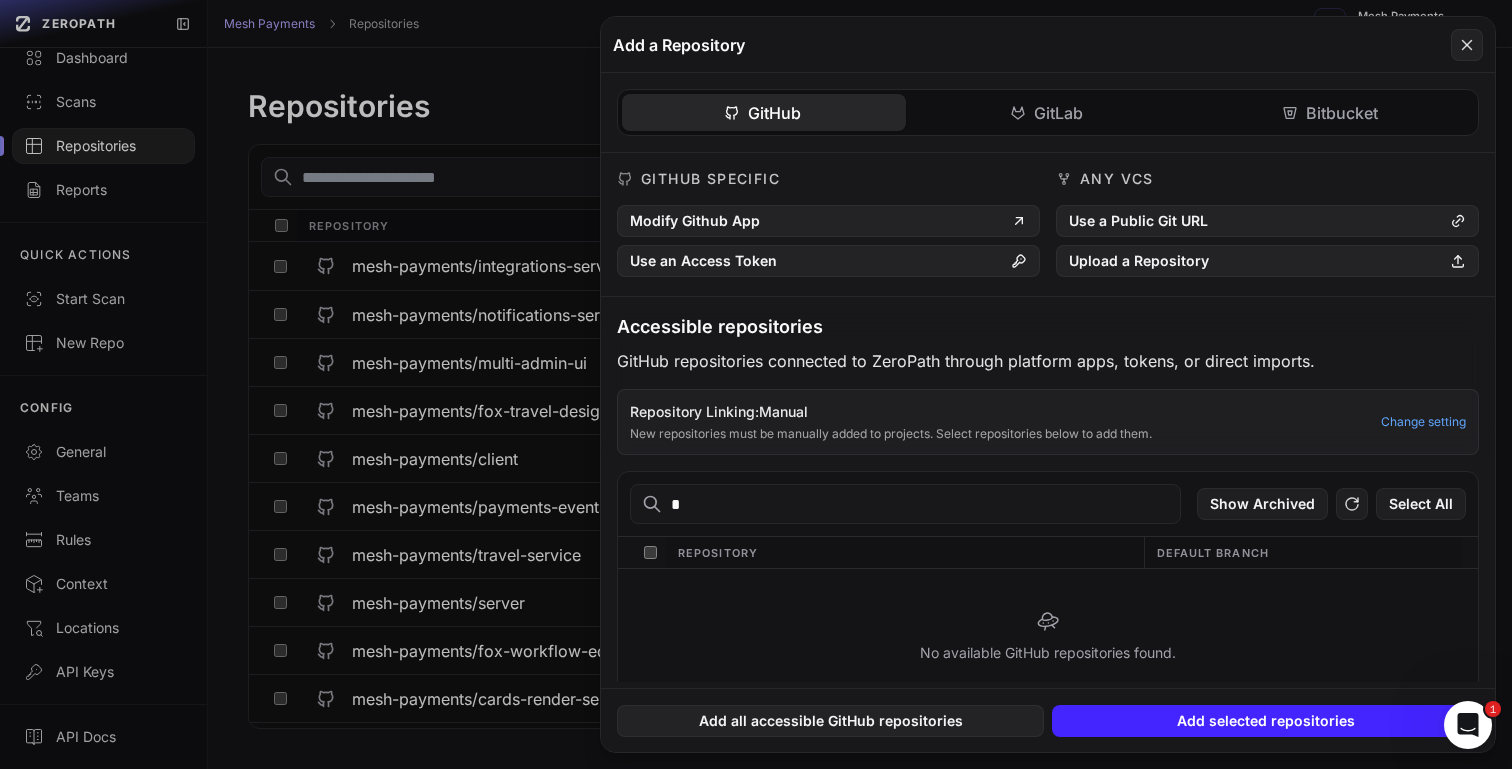 type 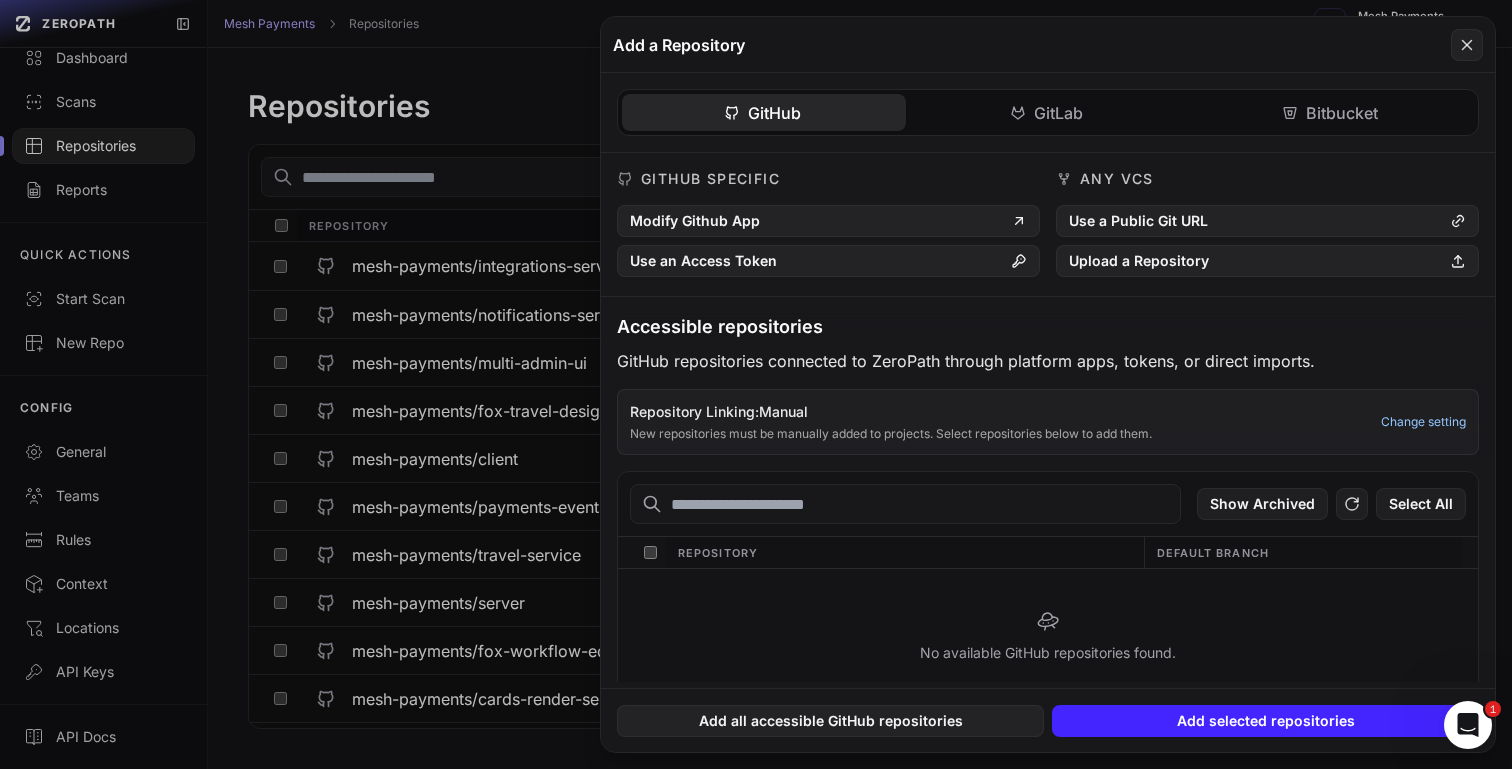 click on "Change setting" at bounding box center [1423, 422] 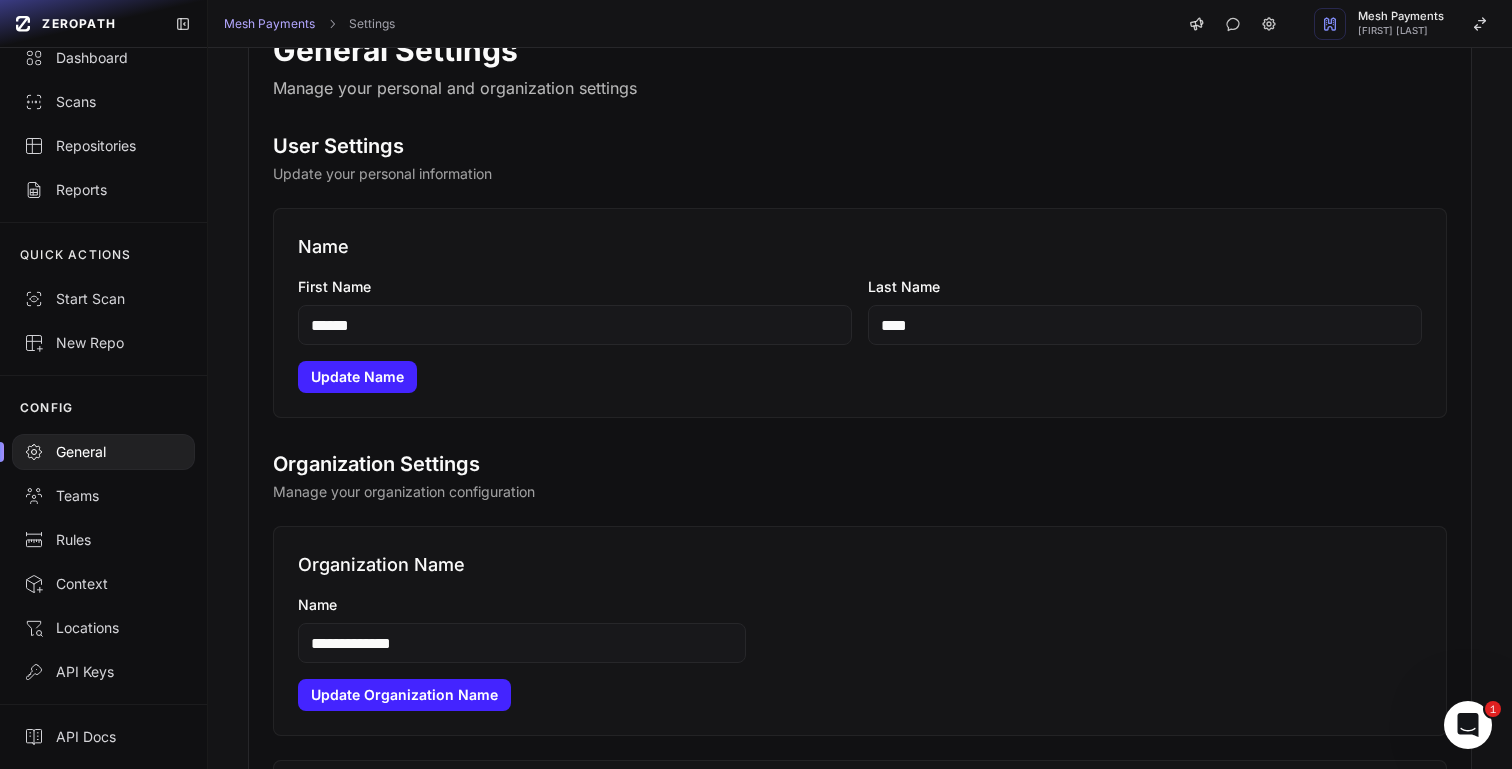 scroll, scrollTop: 0, scrollLeft: 0, axis: both 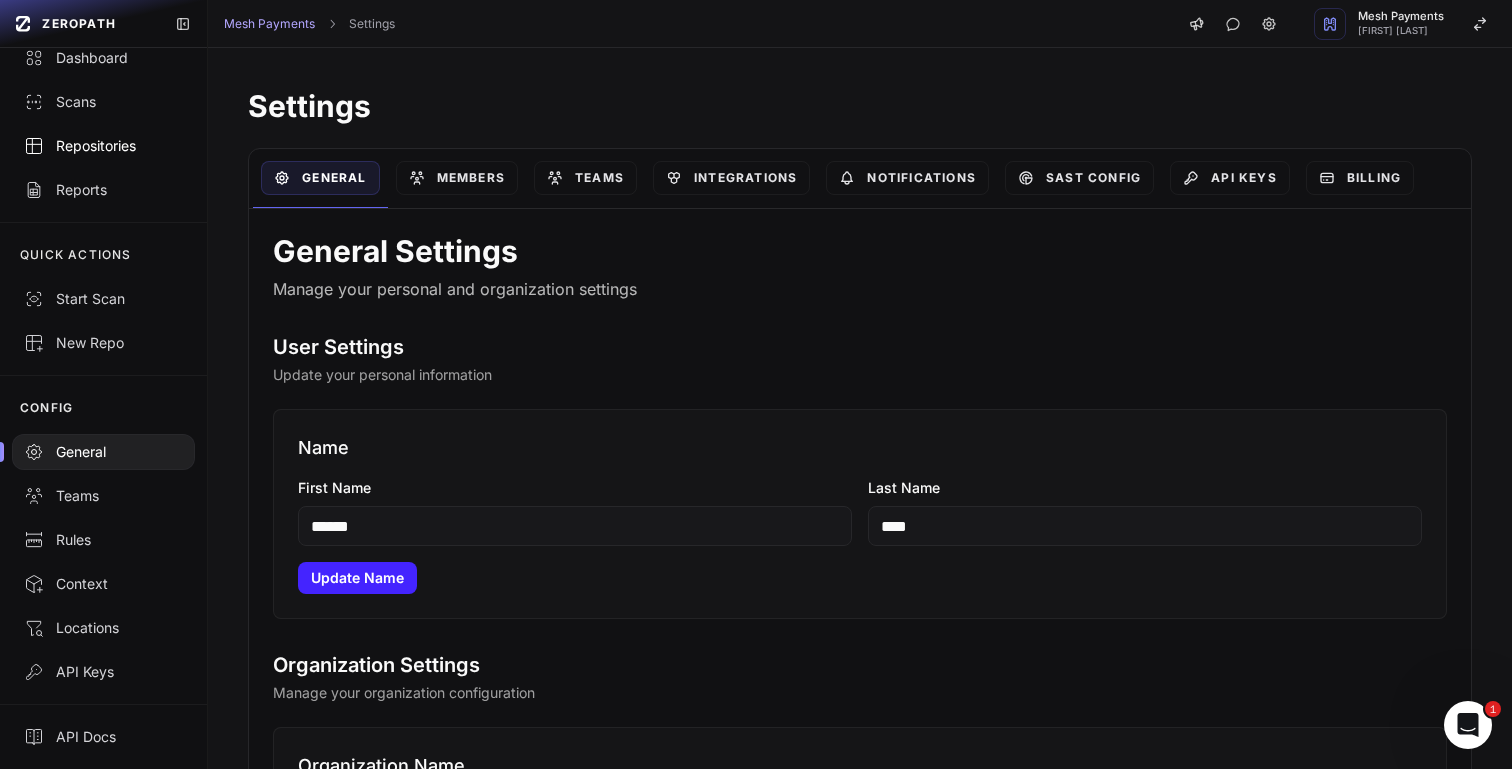 click on "Repositories" at bounding box center [103, 146] 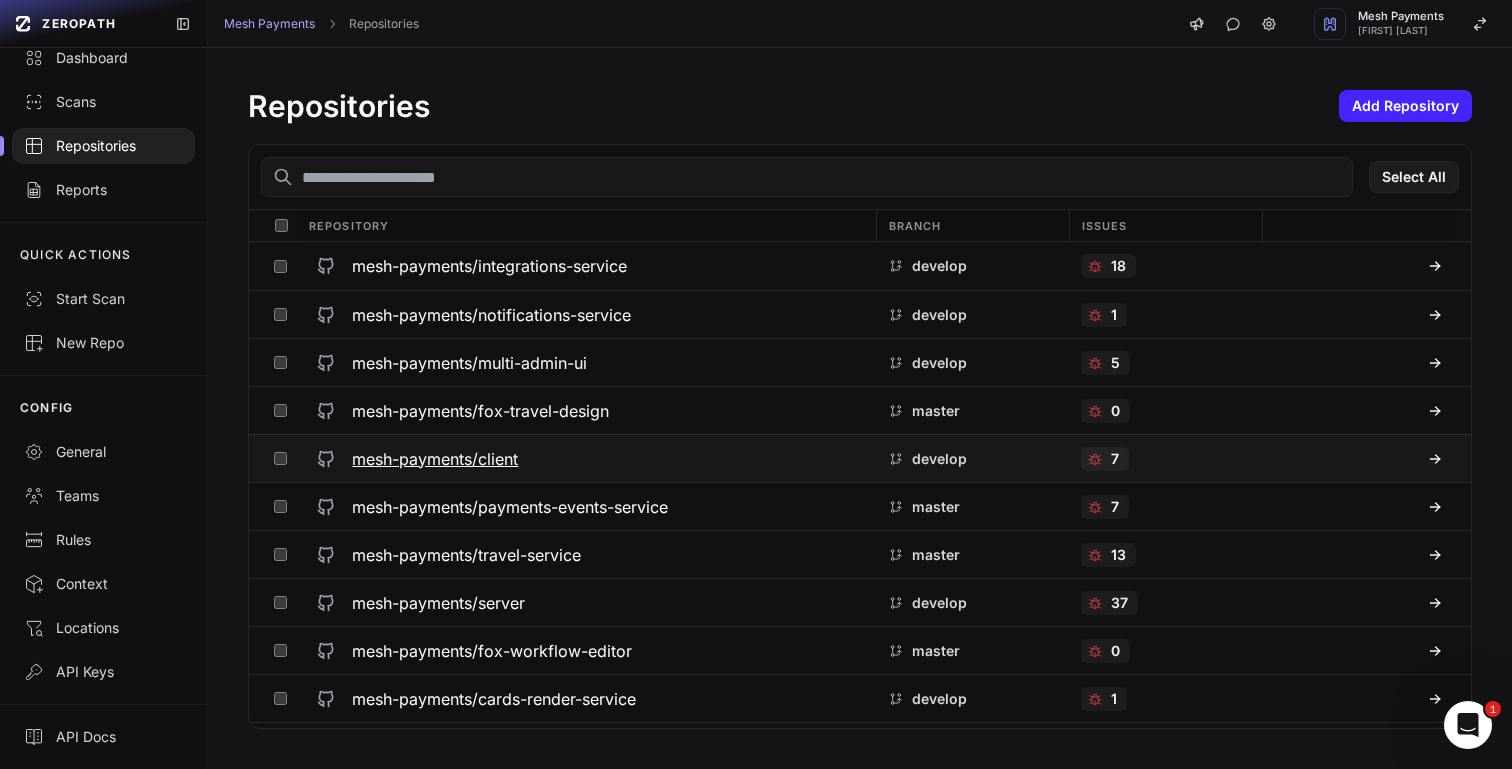 scroll, scrollTop: 12, scrollLeft: 0, axis: vertical 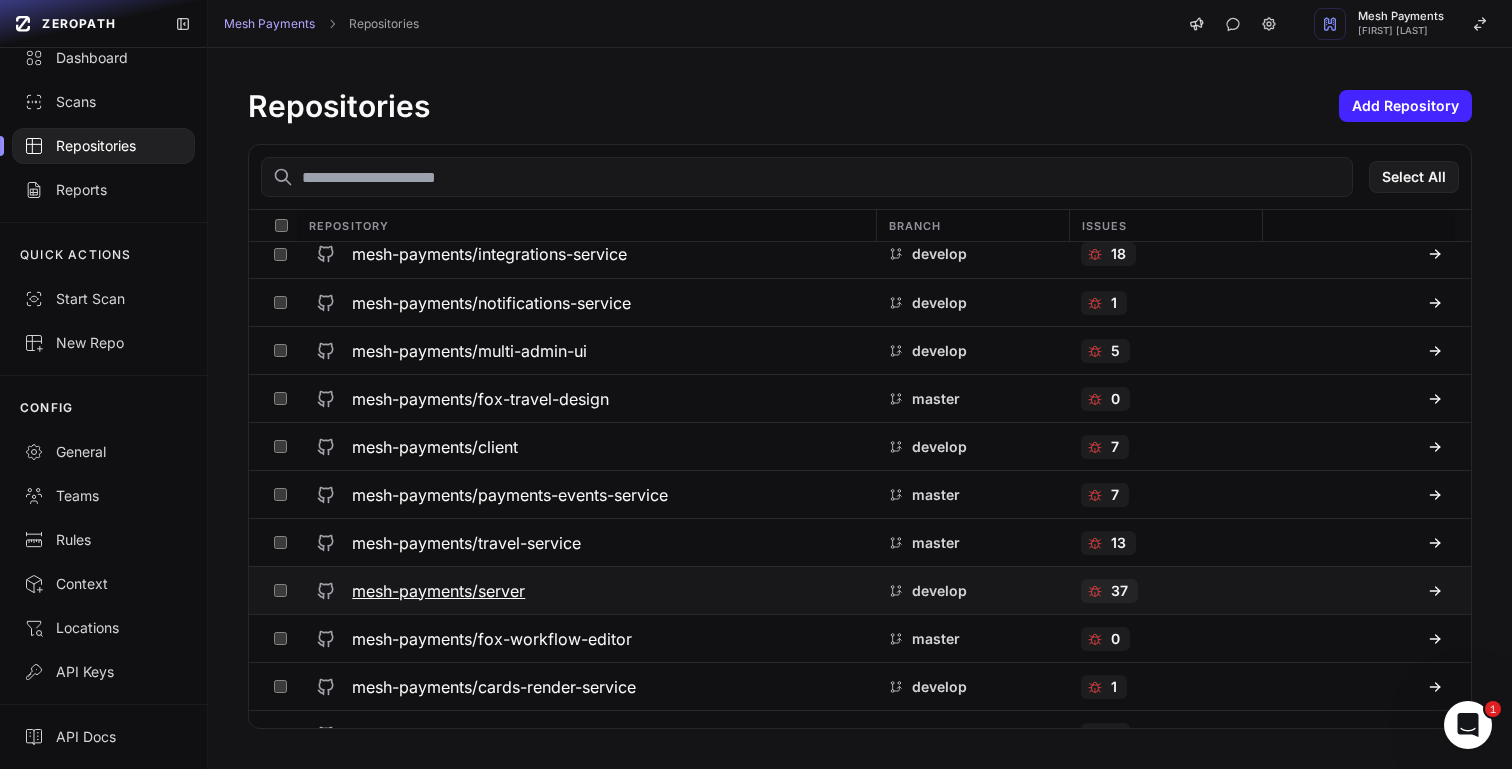 click on "mesh-payments/server" at bounding box center (438, 591) 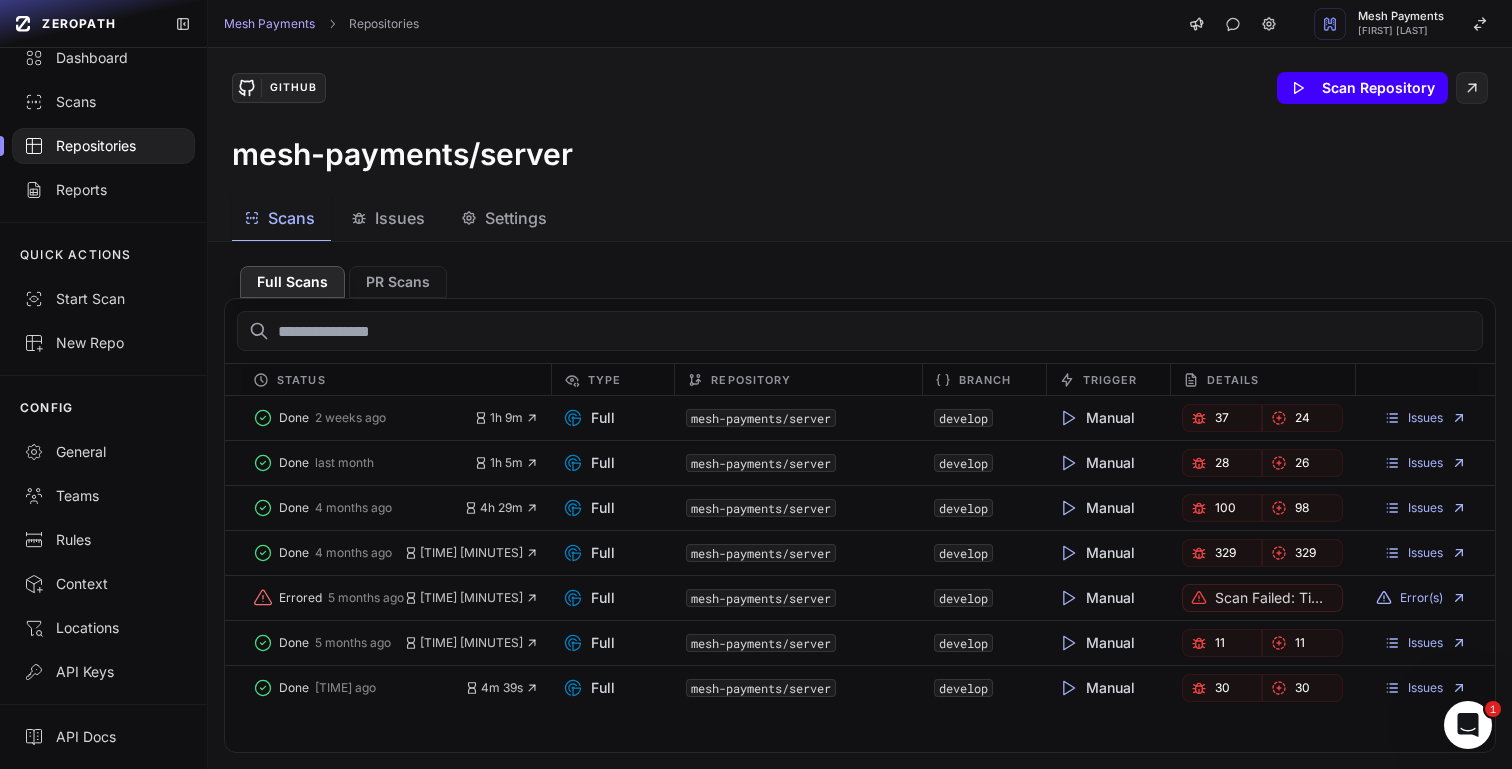click on "Scan Repository" at bounding box center (1362, 88) 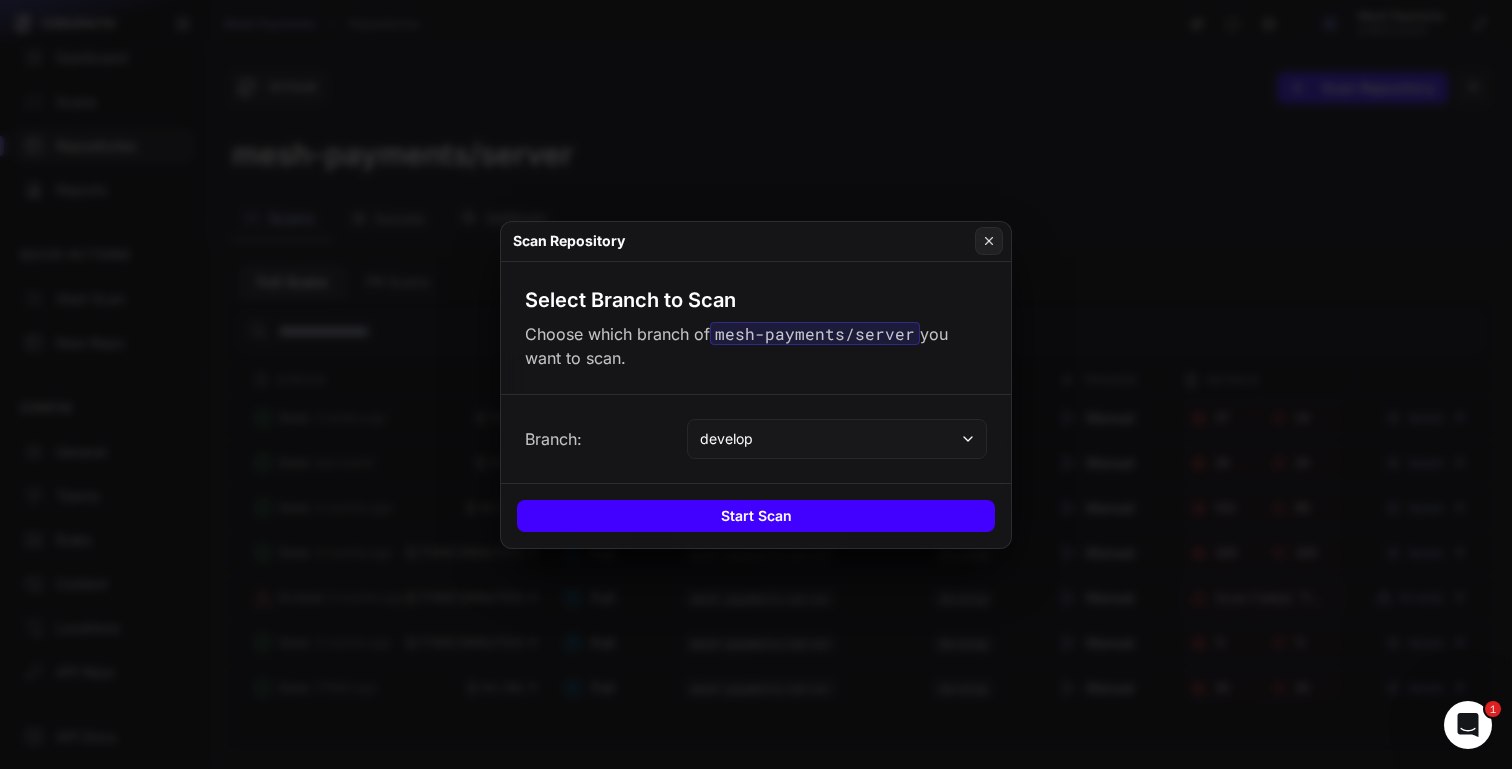 click on "Start Scan" at bounding box center (756, 516) 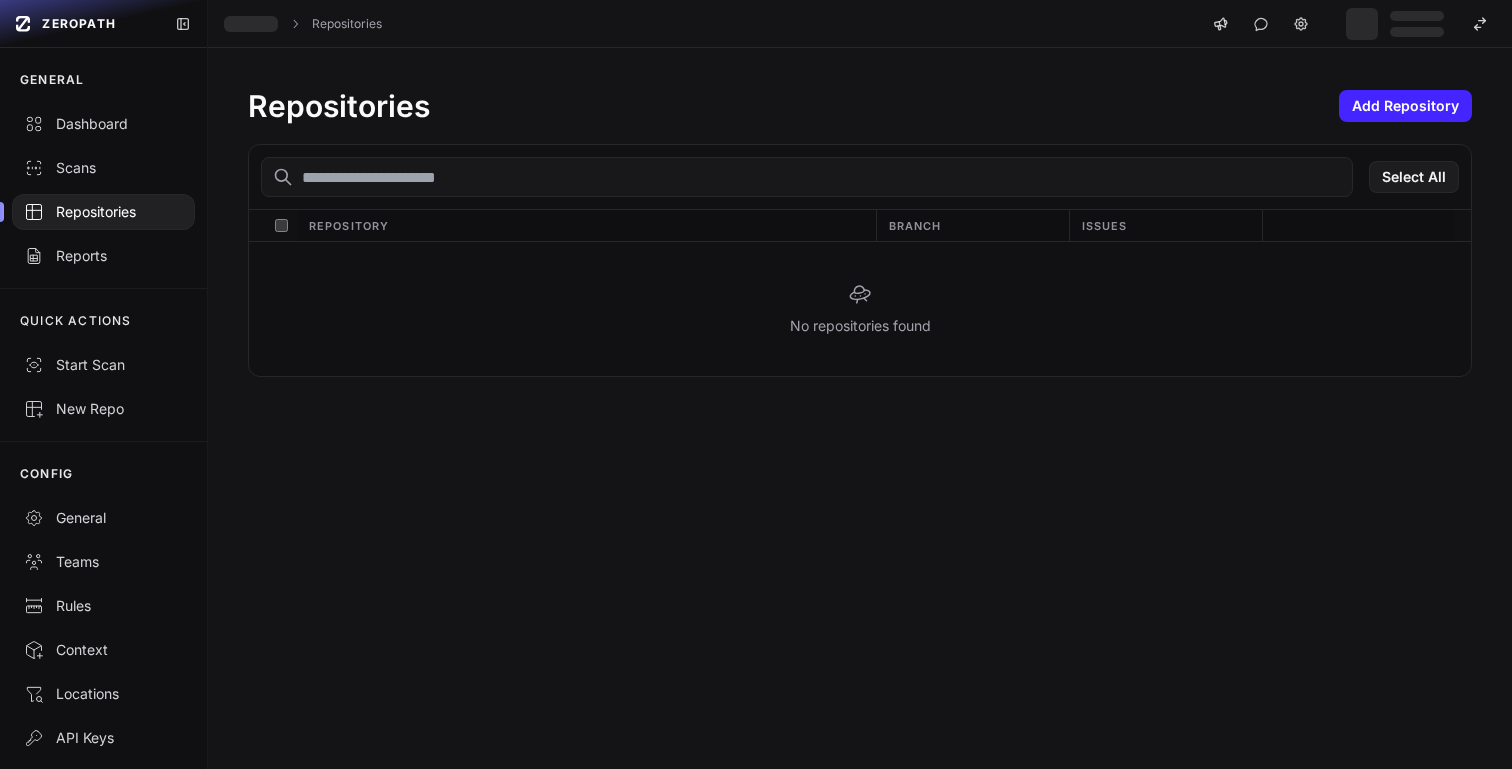 scroll, scrollTop: 0, scrollLeft: 0, axis: both 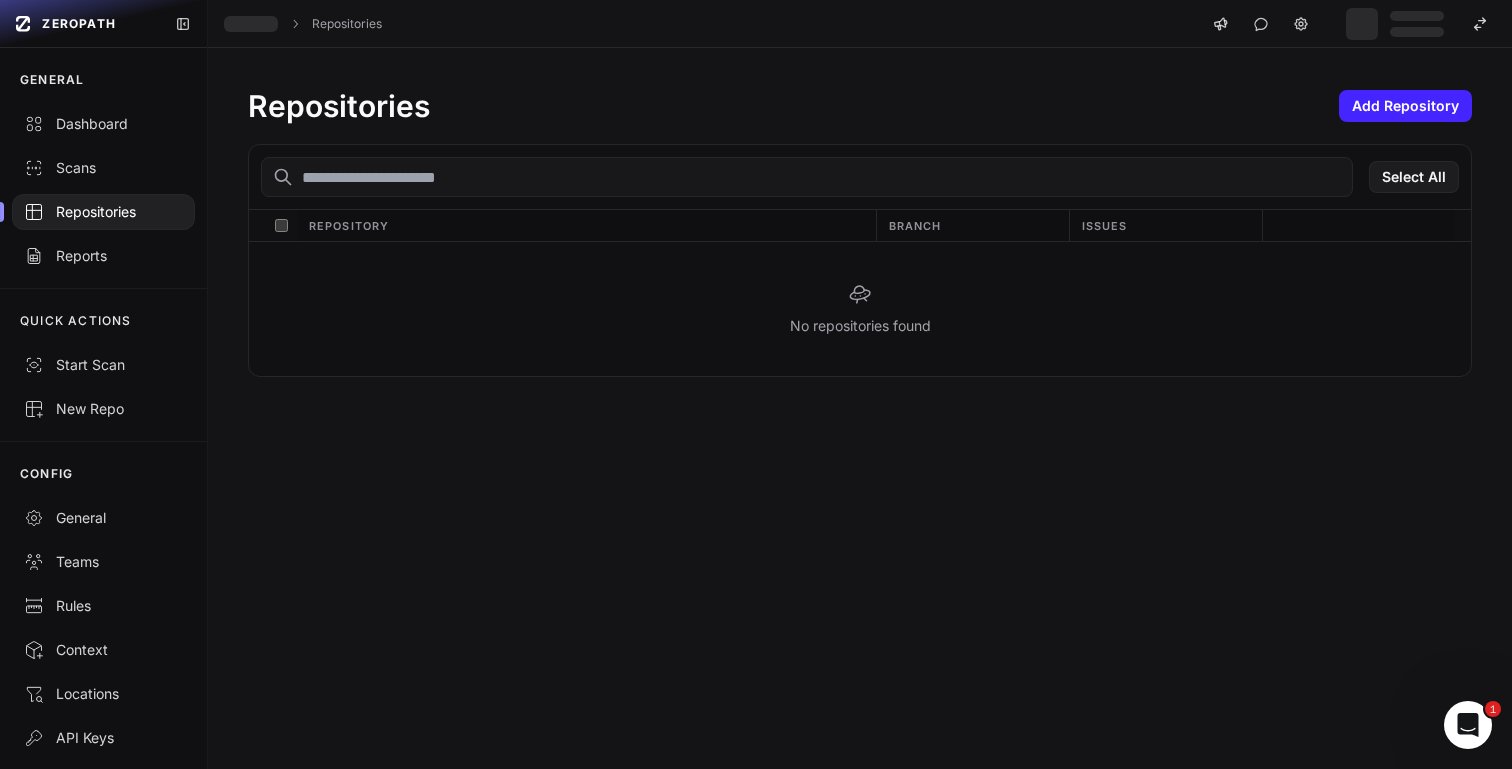 click at bounding box center [807, 177] 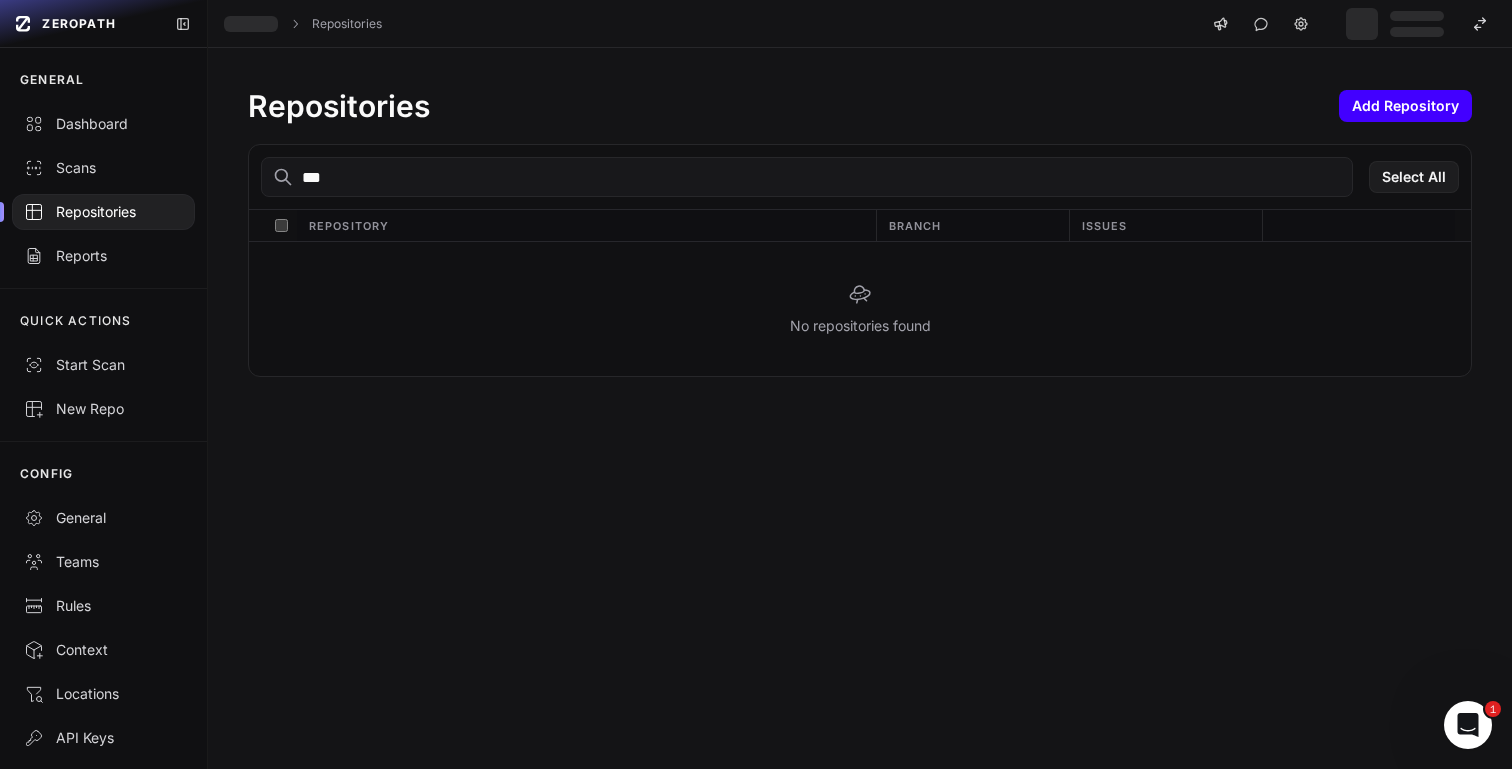 click on "Add Repository" at bounding box center [1405, 106] 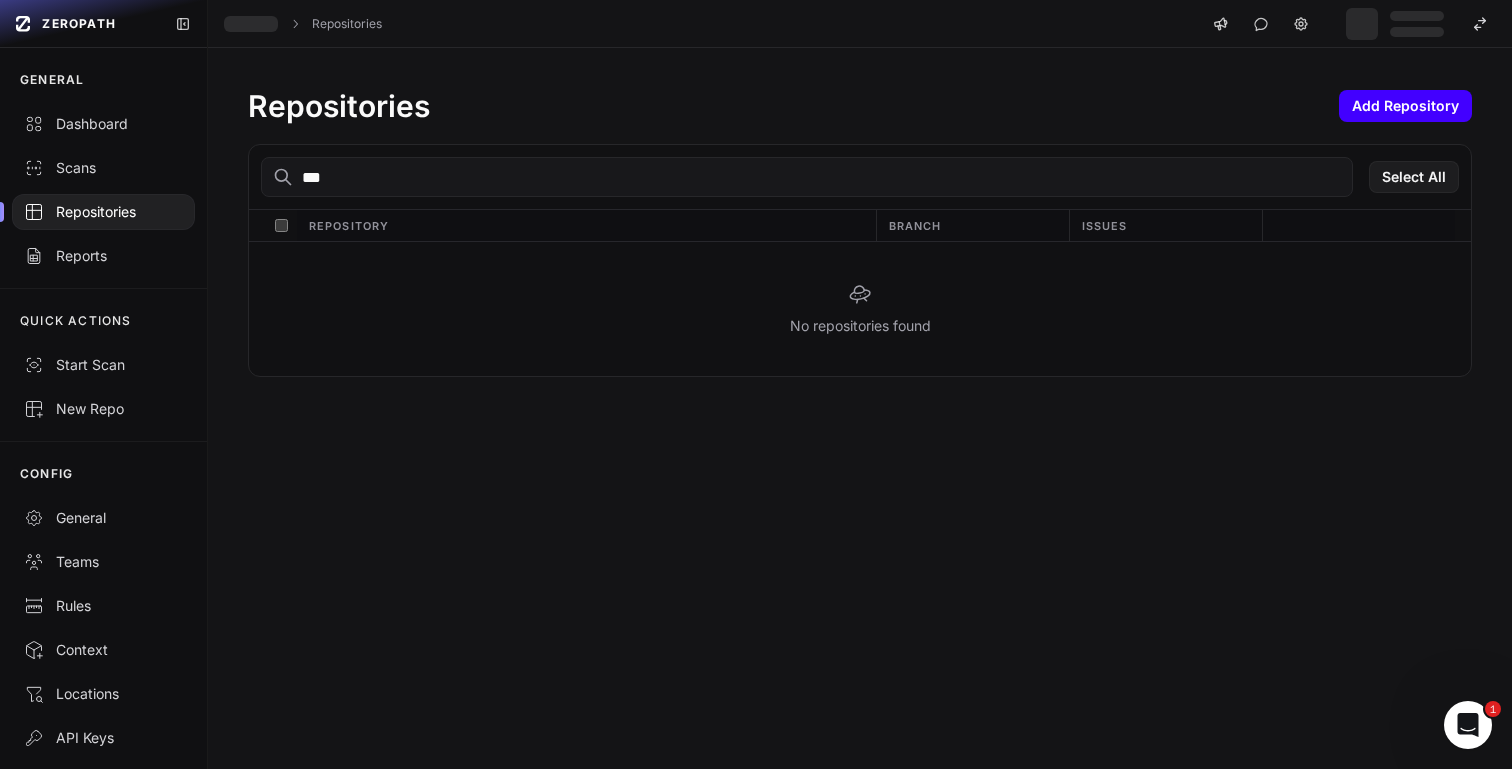 click on "Add Repository" at bounding box center (1405, 106) 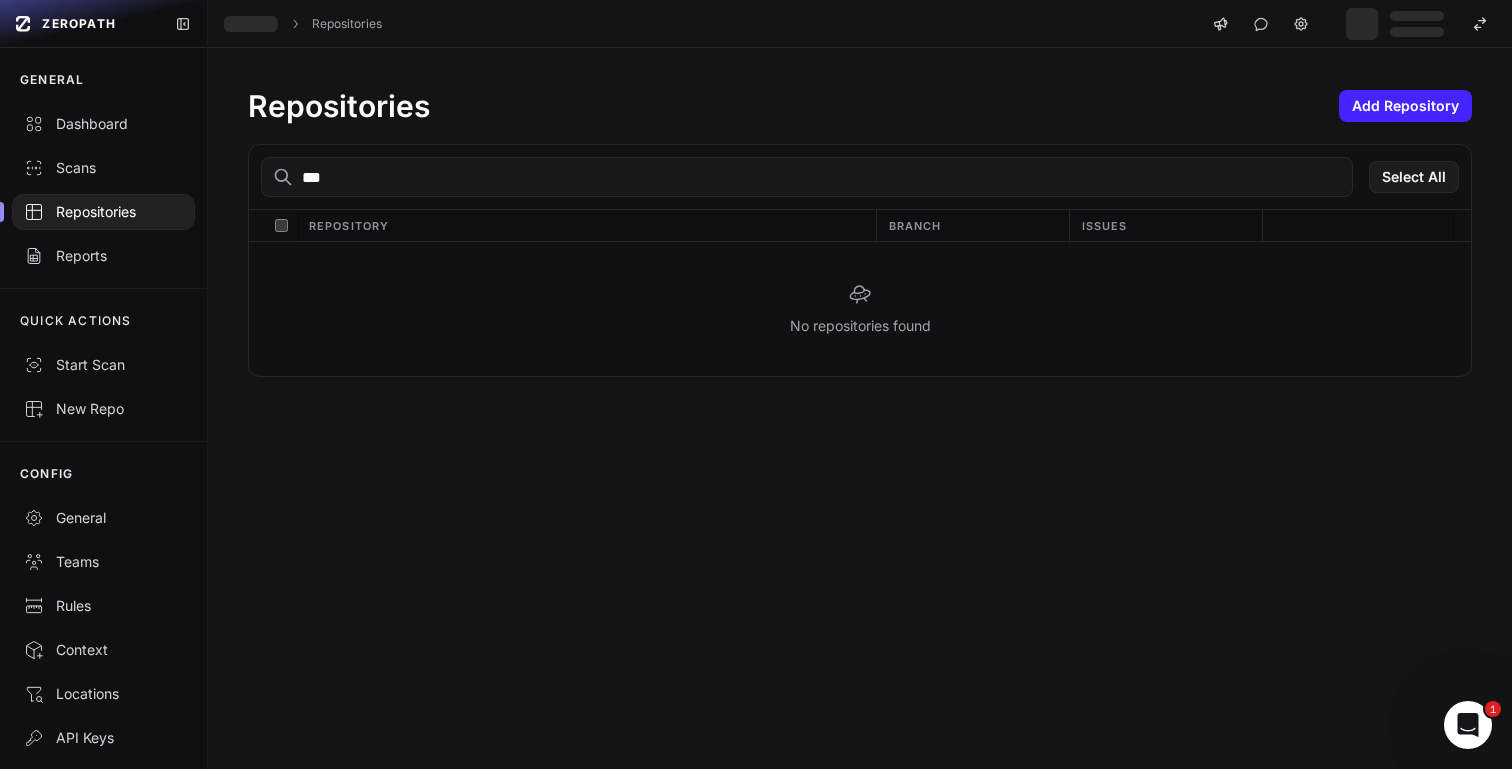 click on "***" at bounding box center [807, 177] 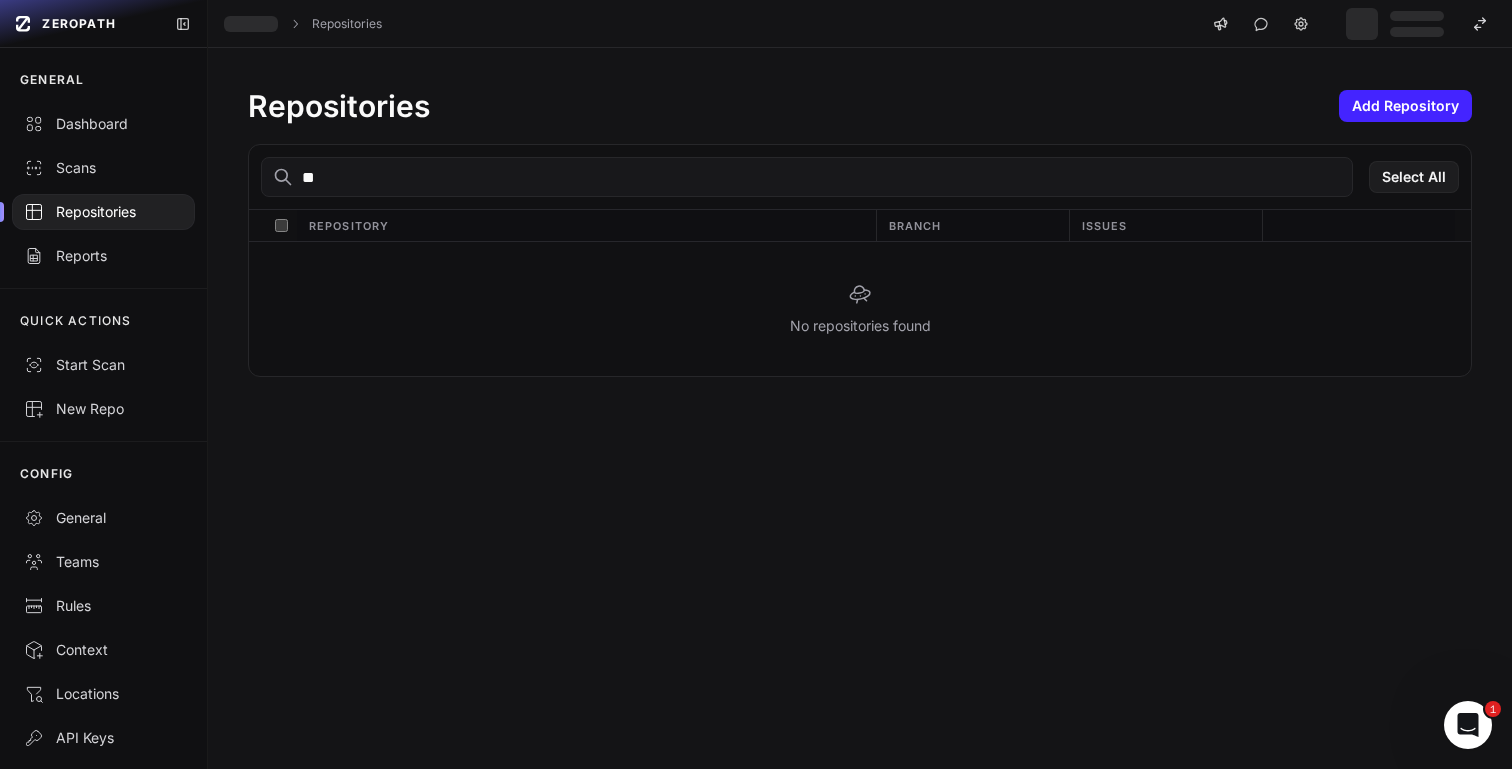 type on "*" 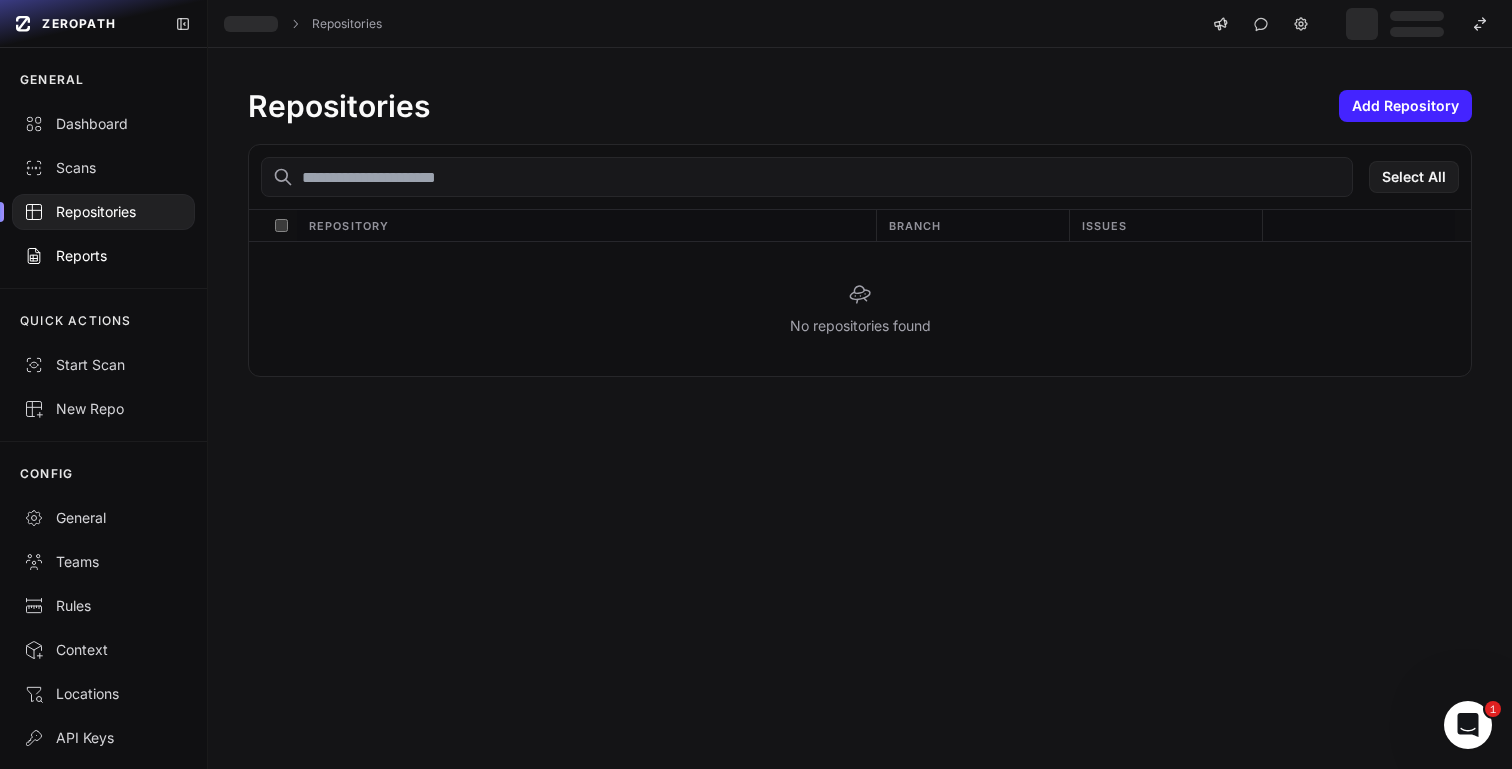 type 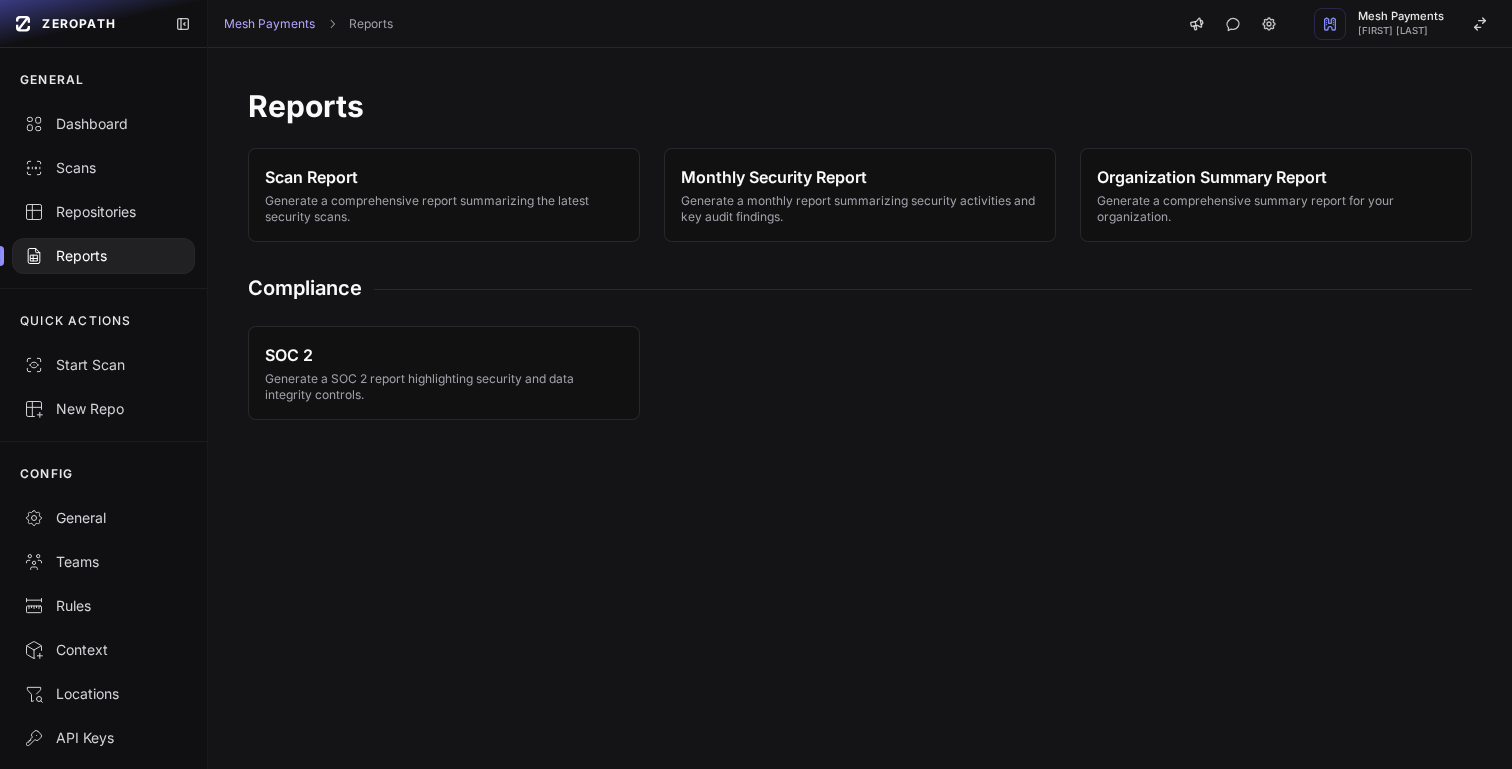 scroll, scrollTop: 0, scrollLeft: 0, axis: both 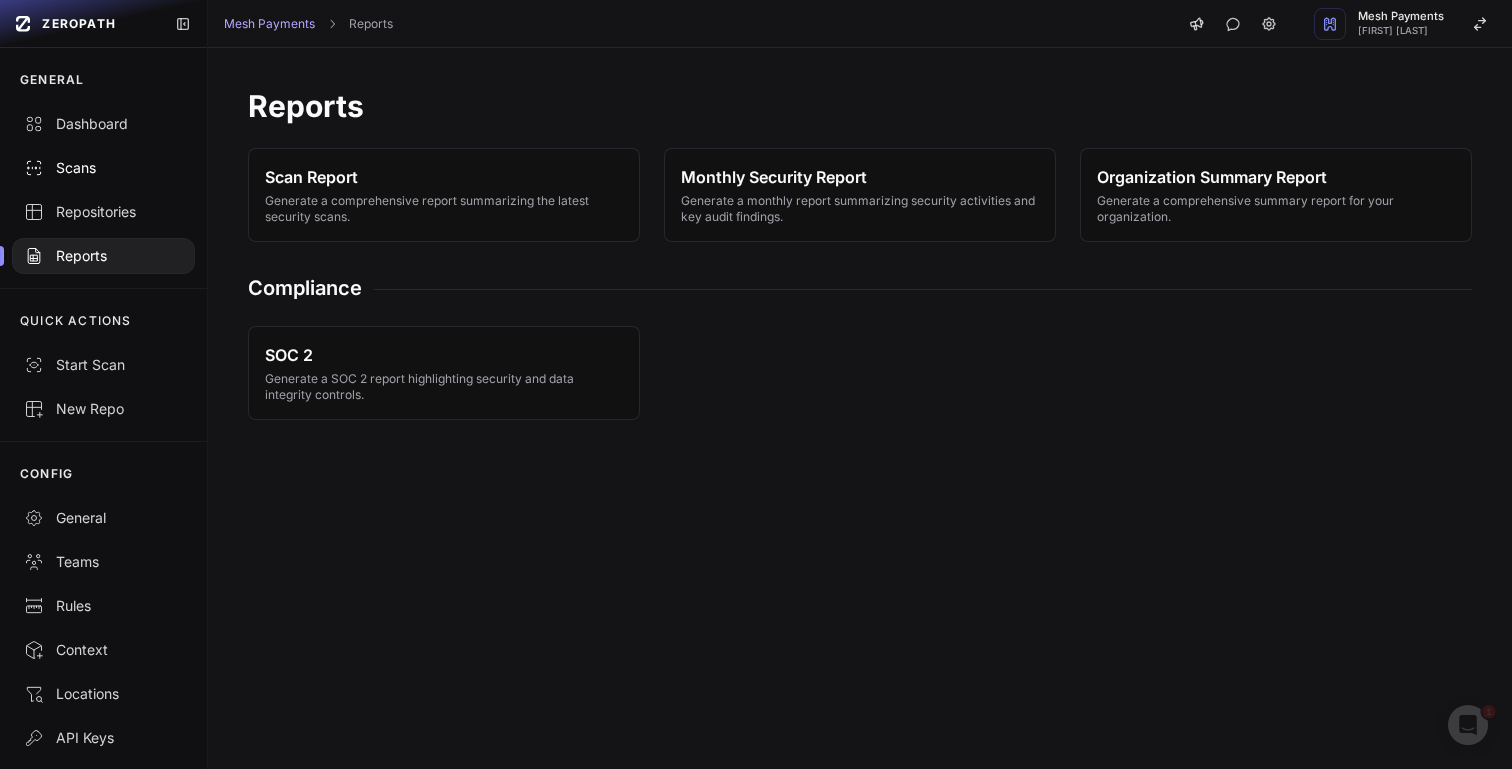 click on "Scans" at bounding box center (103, 168) 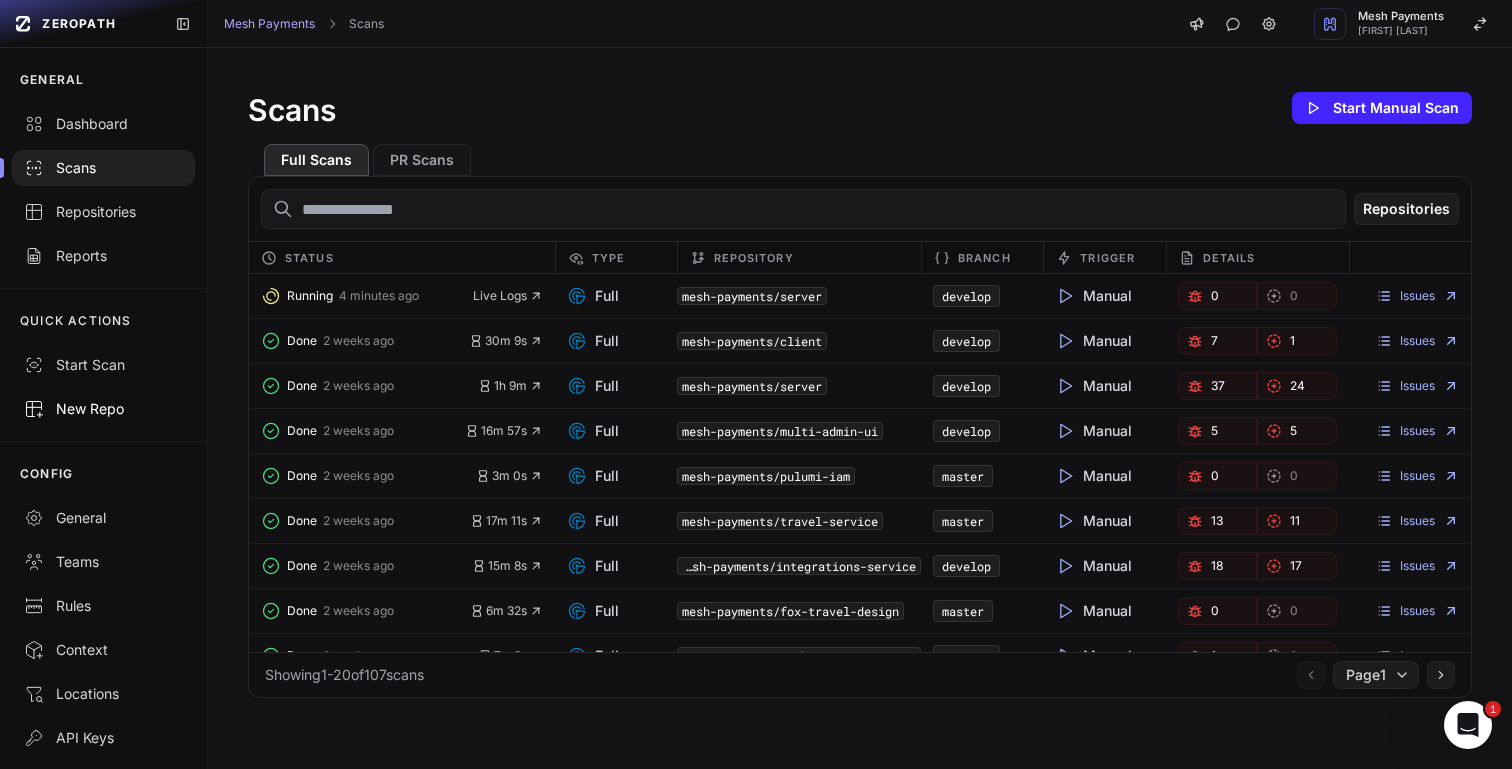 click on "New Repo" at bounding box center [103, 409] 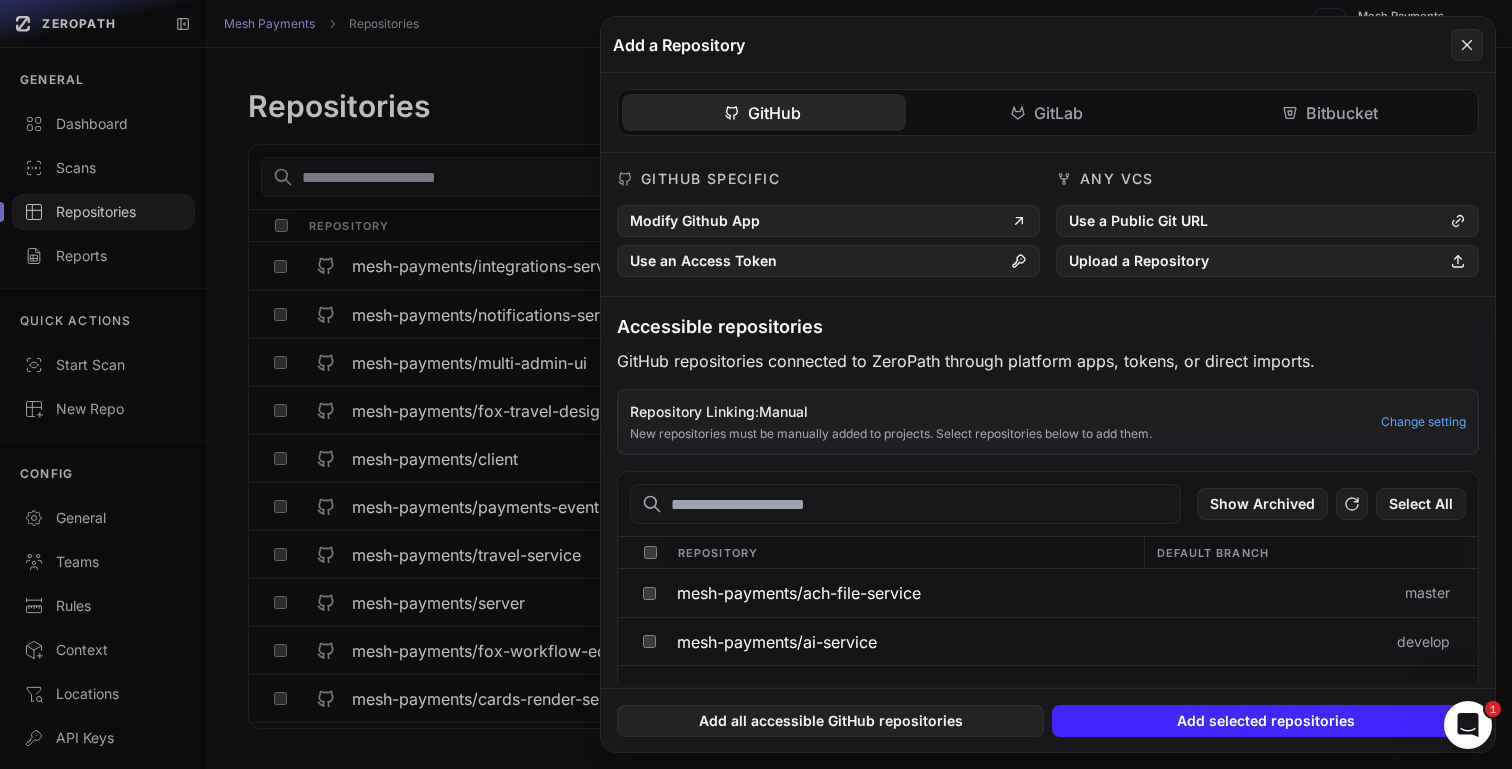 click on "GitHub" at bounding box center (764, 112) 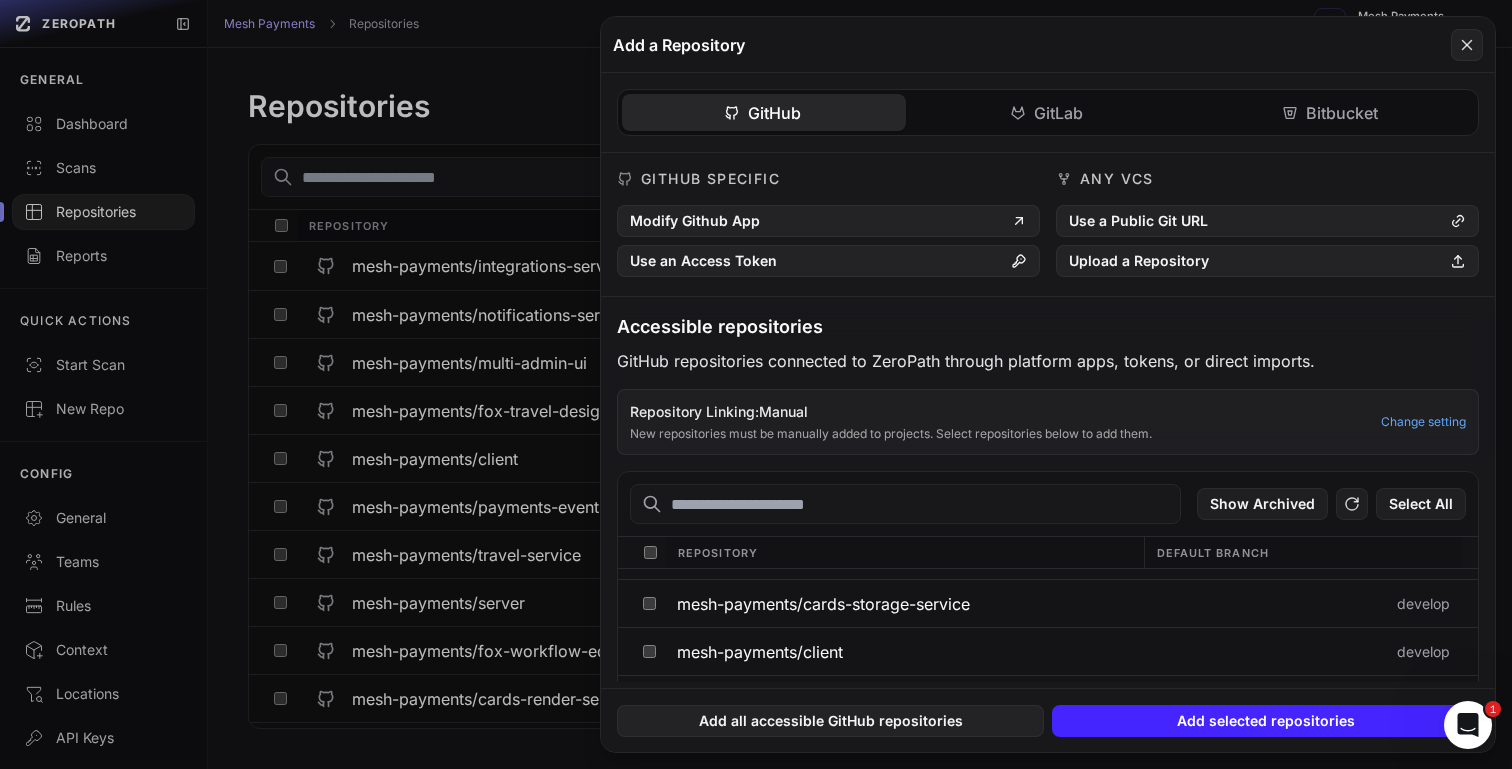 scroll, scrollTop: 0, scrollLeft: 0, axis: both 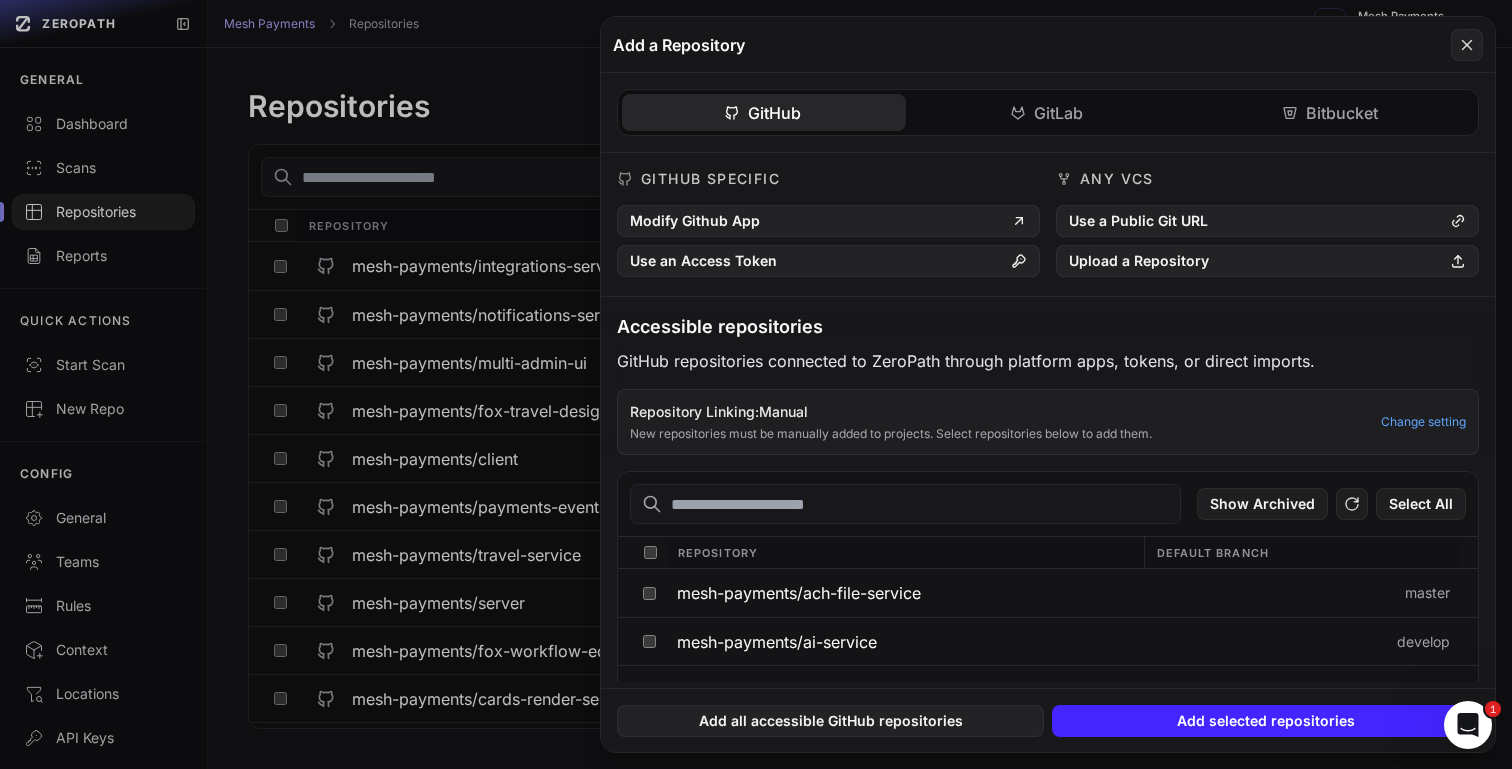 click at bounding box center [905, 504] 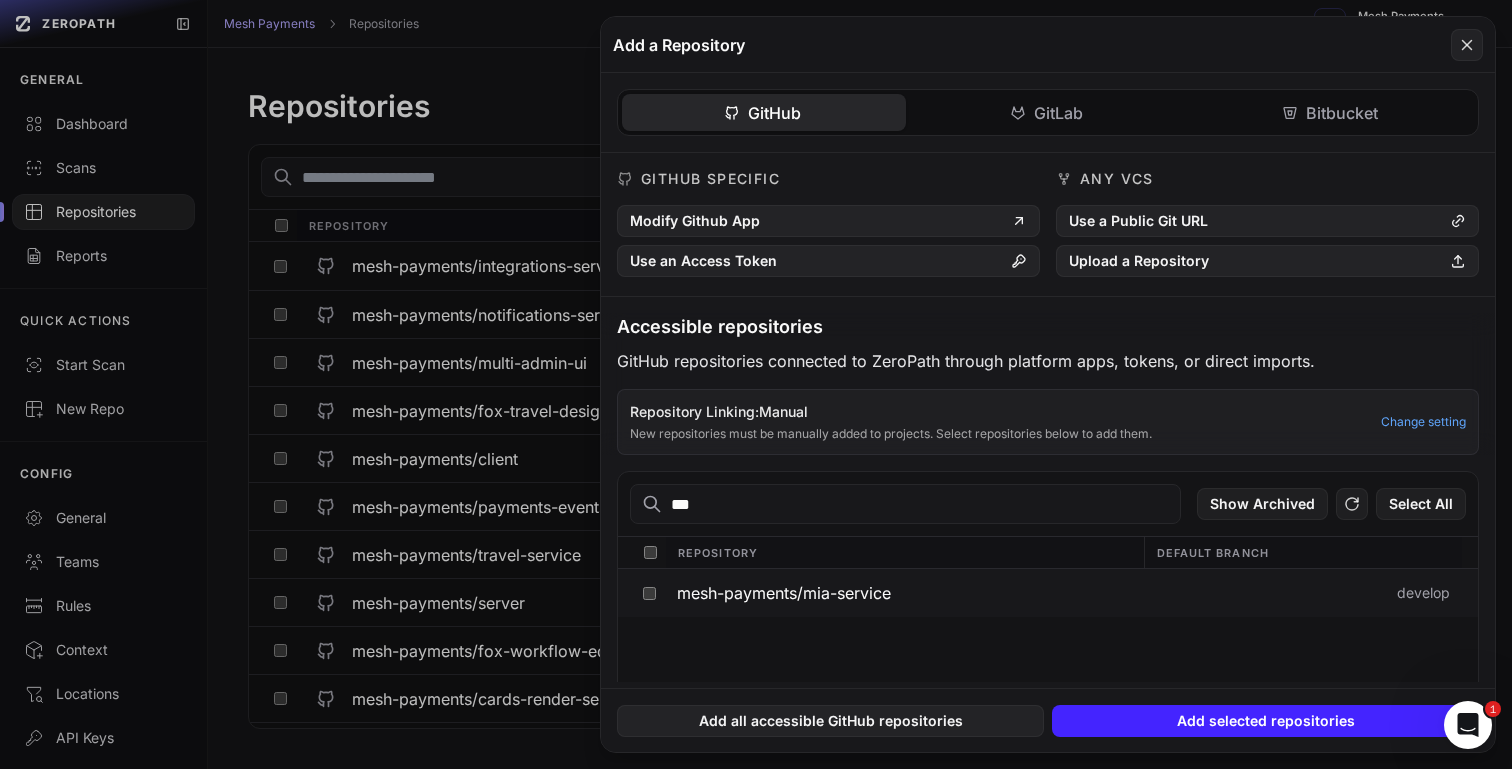 type on "***" 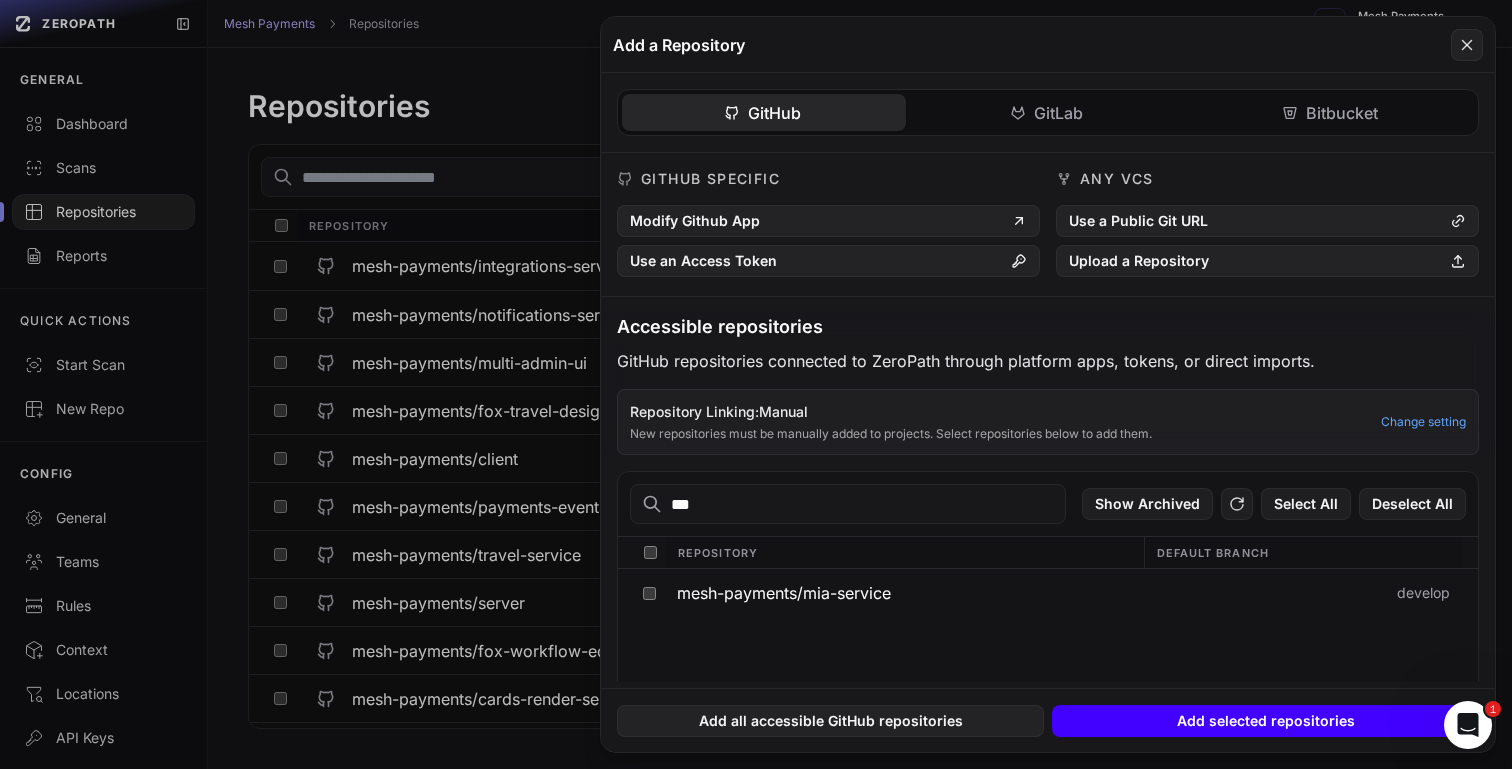 click on "Add selected repositories" at bounding box center [1265, 721] 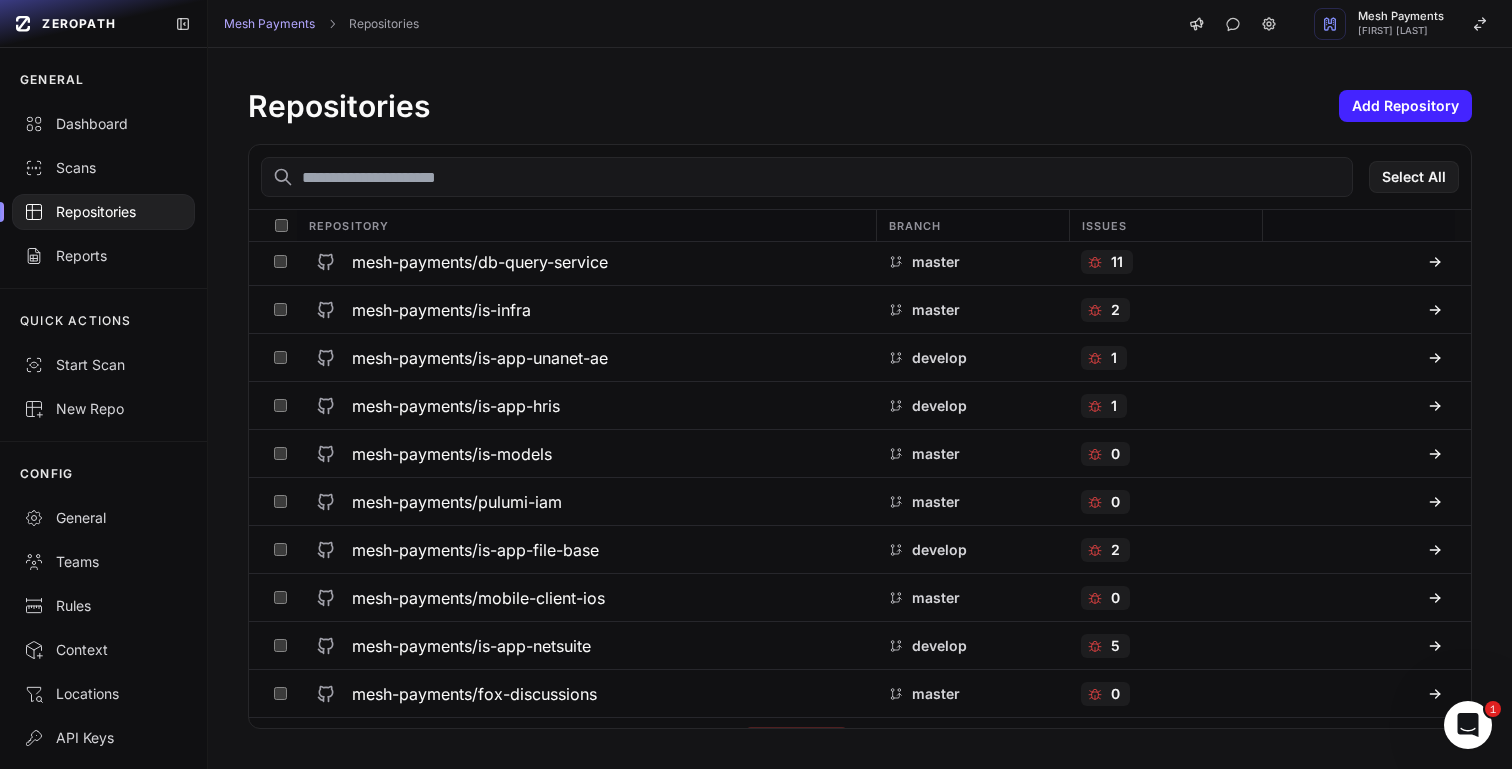 scroll, scrollTop: 618, scrollLeft: 0, axis: vertical 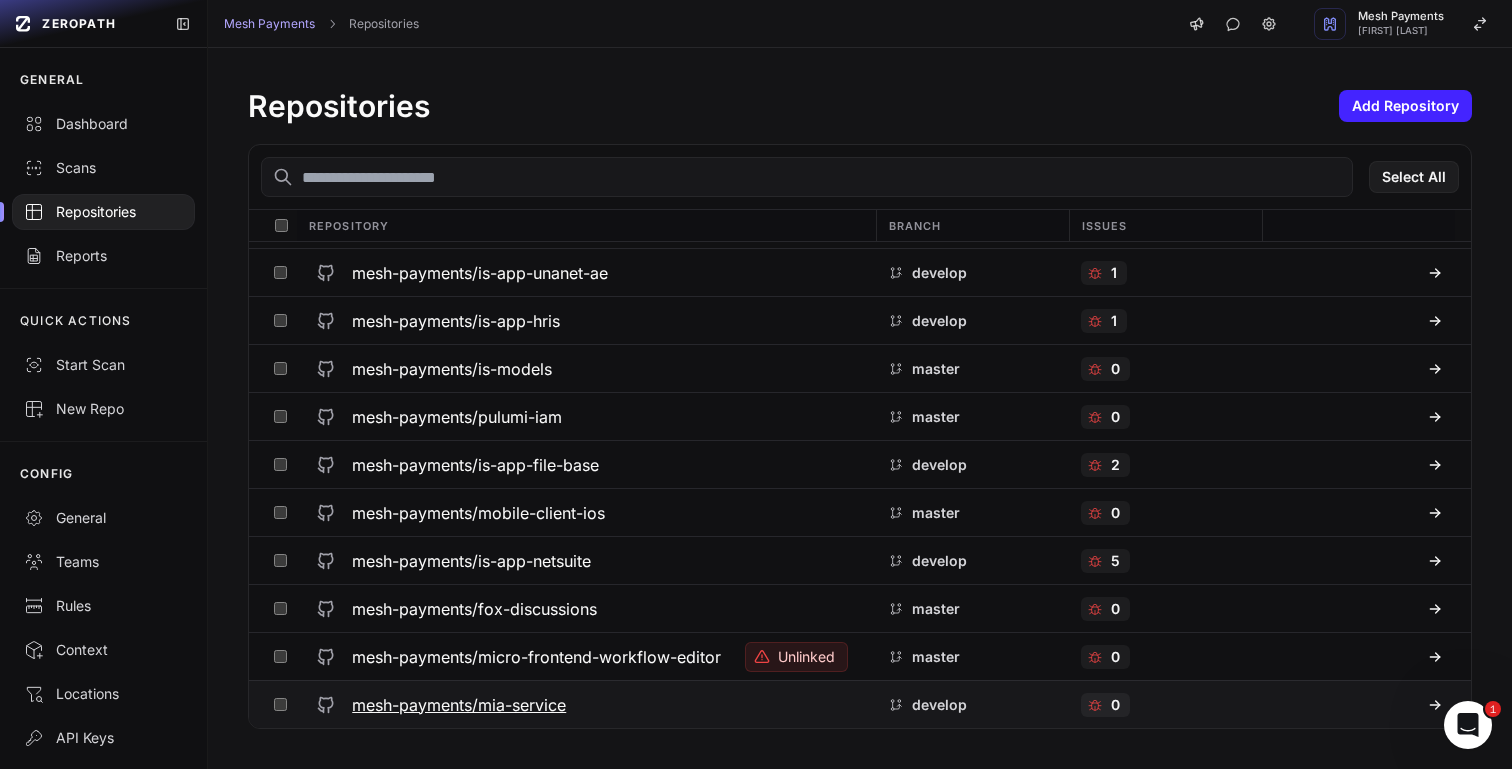 click on "mesh-payments/mia-service" at bounding box center [459, 705] 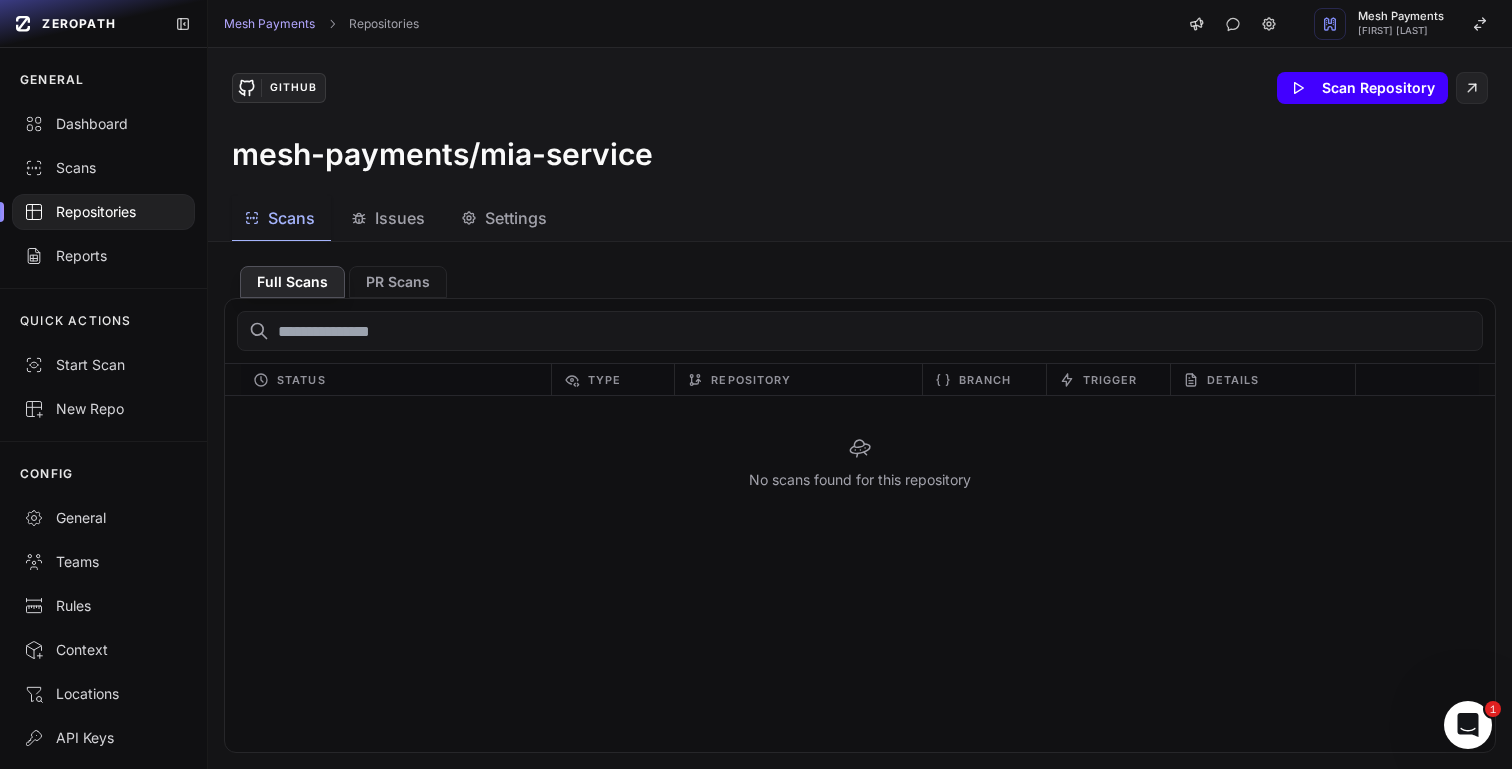 click on "Scan Repository" at bounding box center (1362, 88) 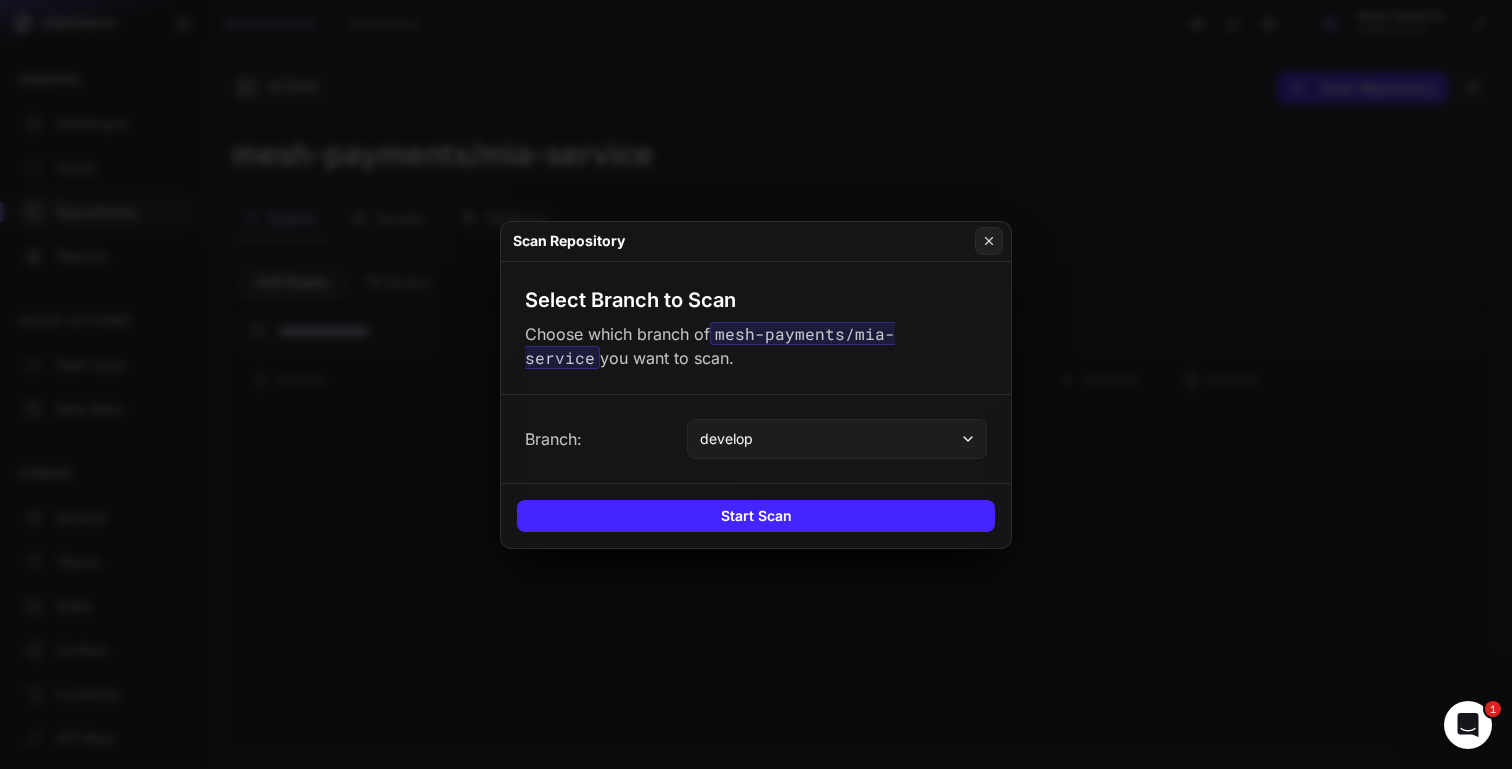 click on "develop" at bounding box center [837, 439] 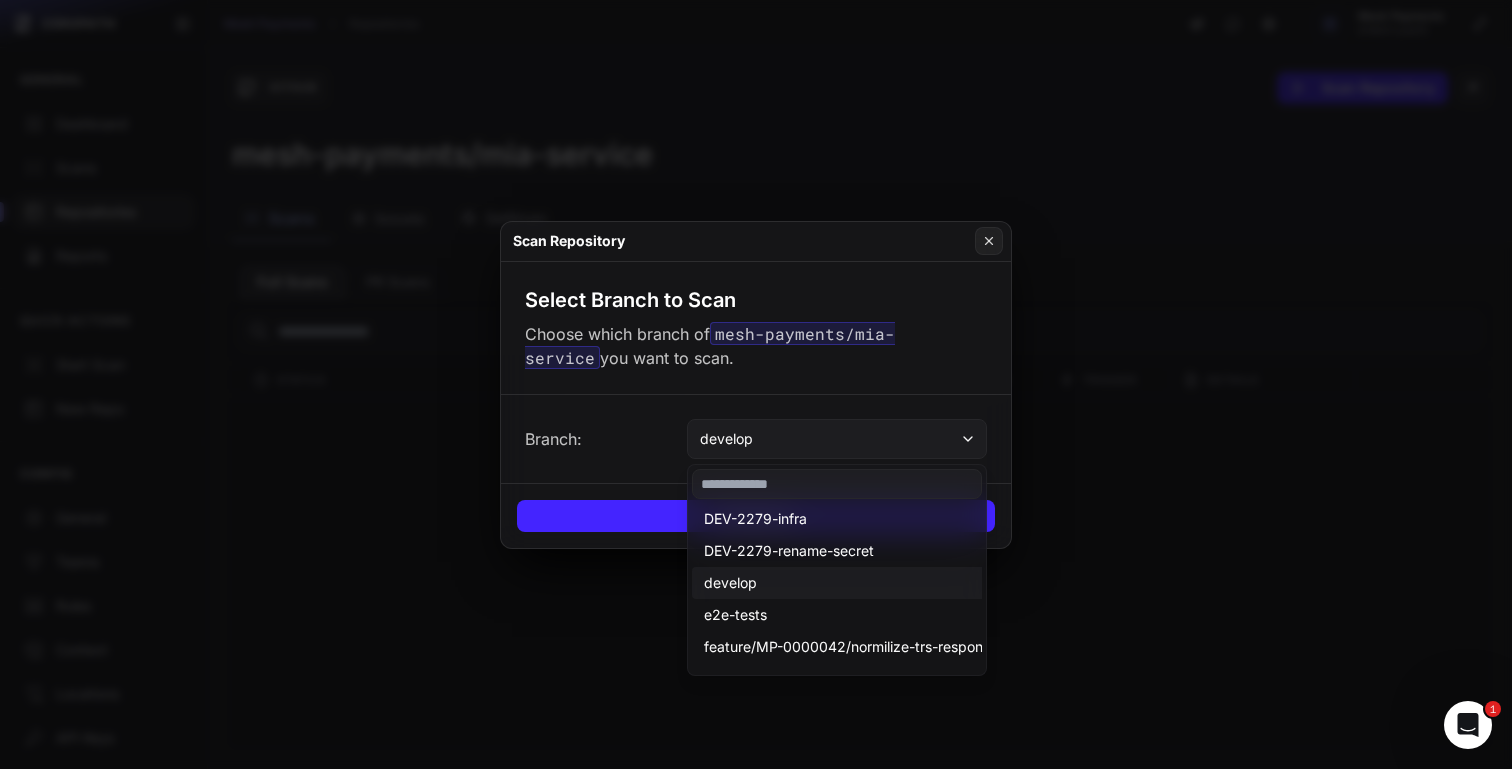 click on "develop" at bounding box center (837, 439) 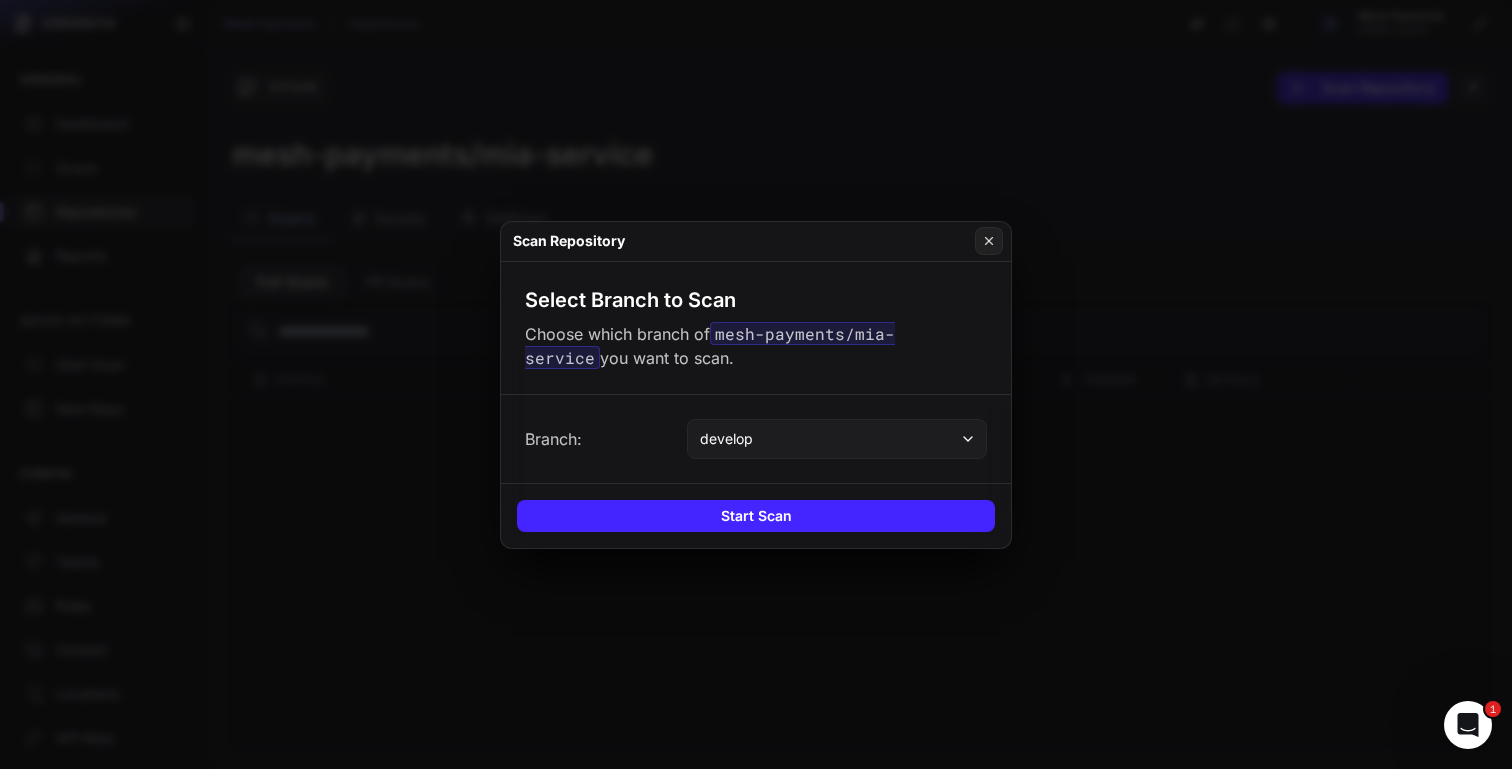 click on "develop" at bounding box center (837, 439) 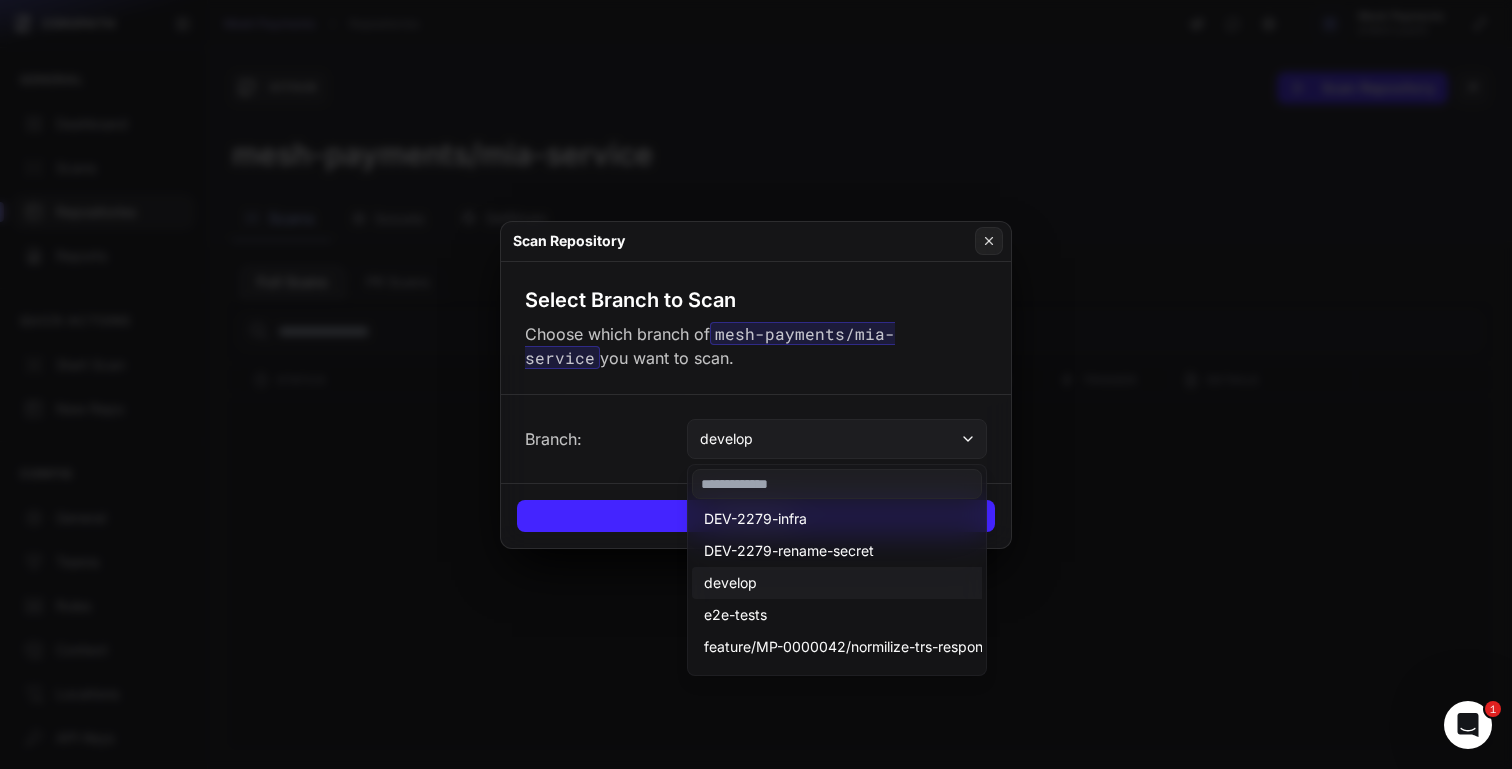 click on "develop" at bounding box center [837, 439] 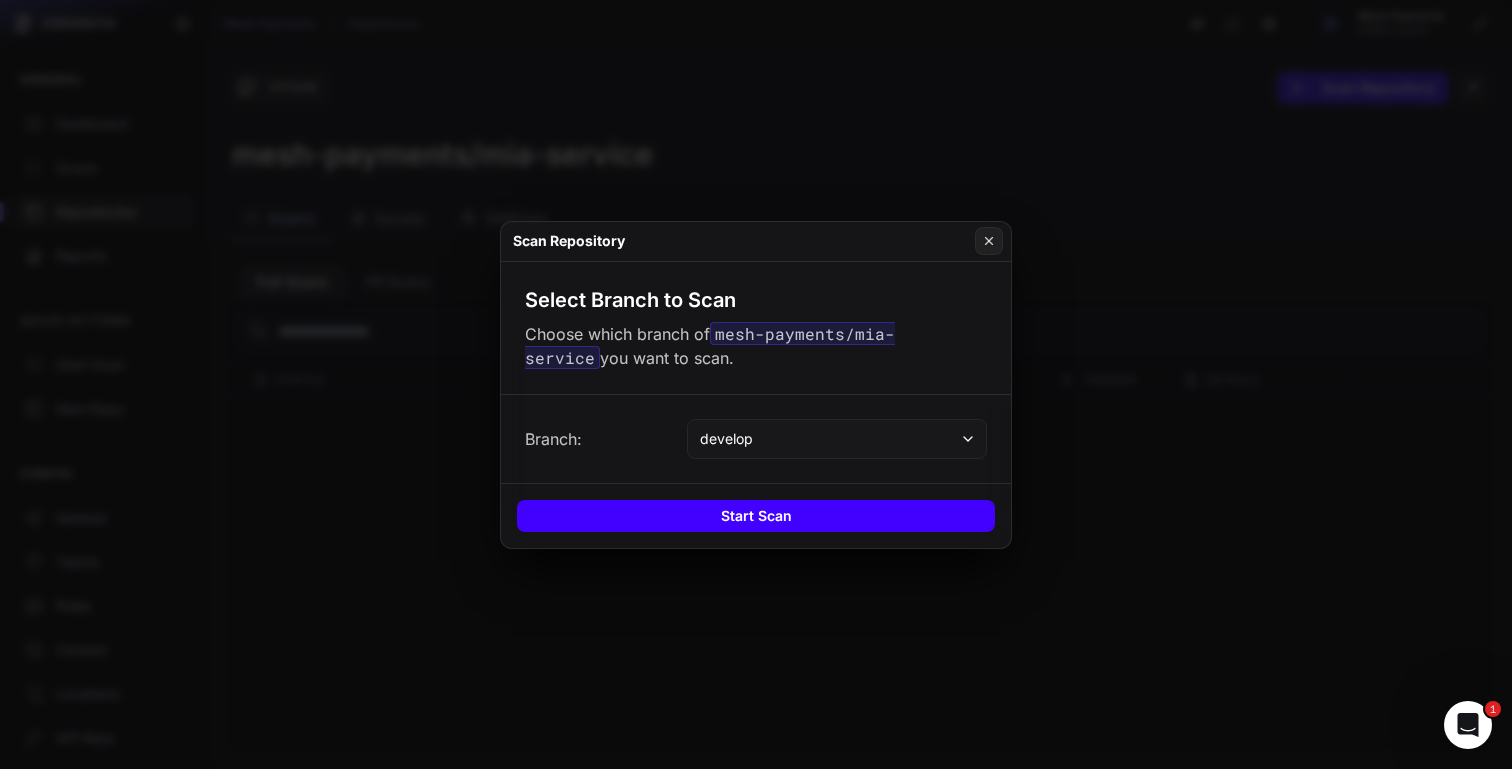 click on "Start Scan" at bounding box center [756, 516] 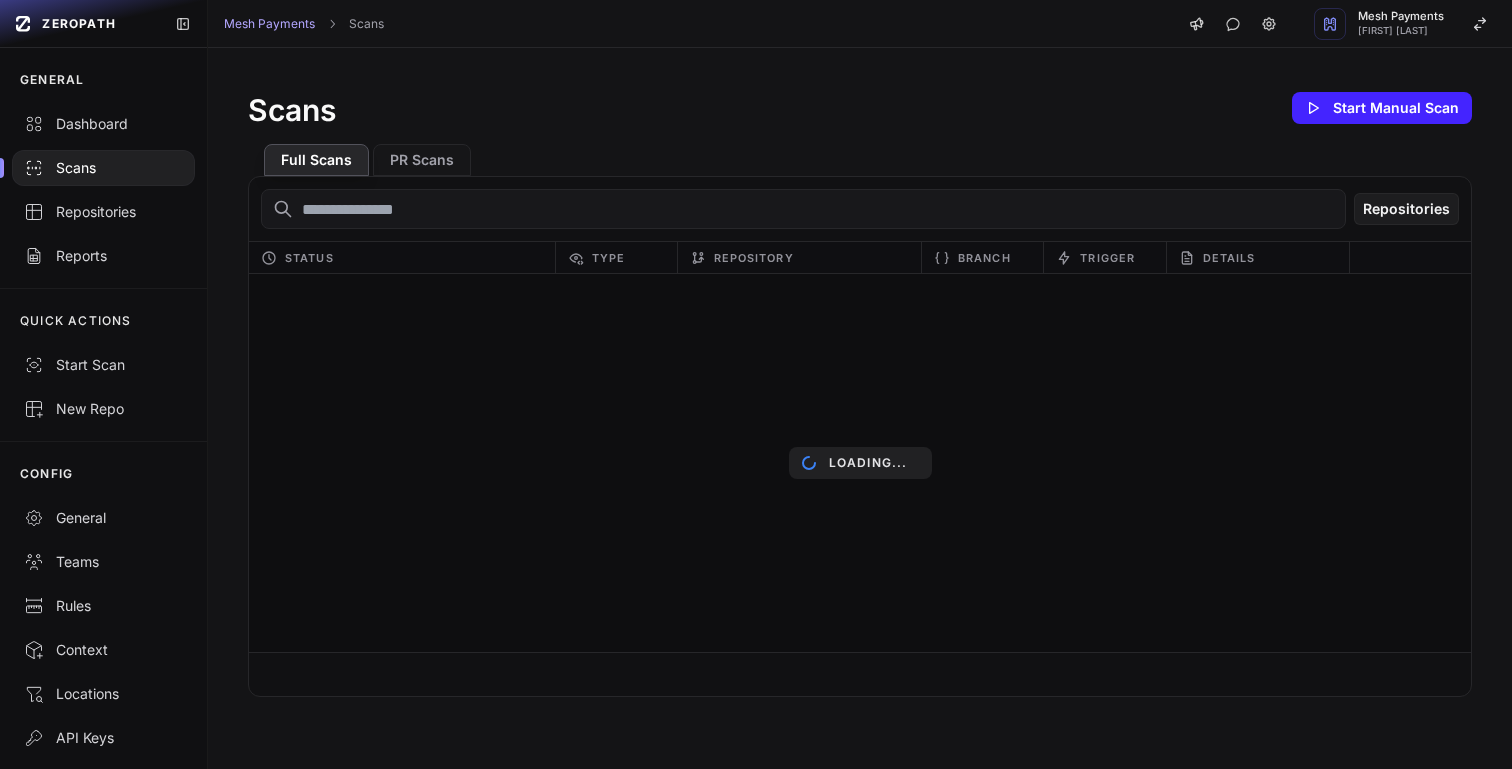 scroll, scrollTop: 0, scrollLeft: 0, axis: both 